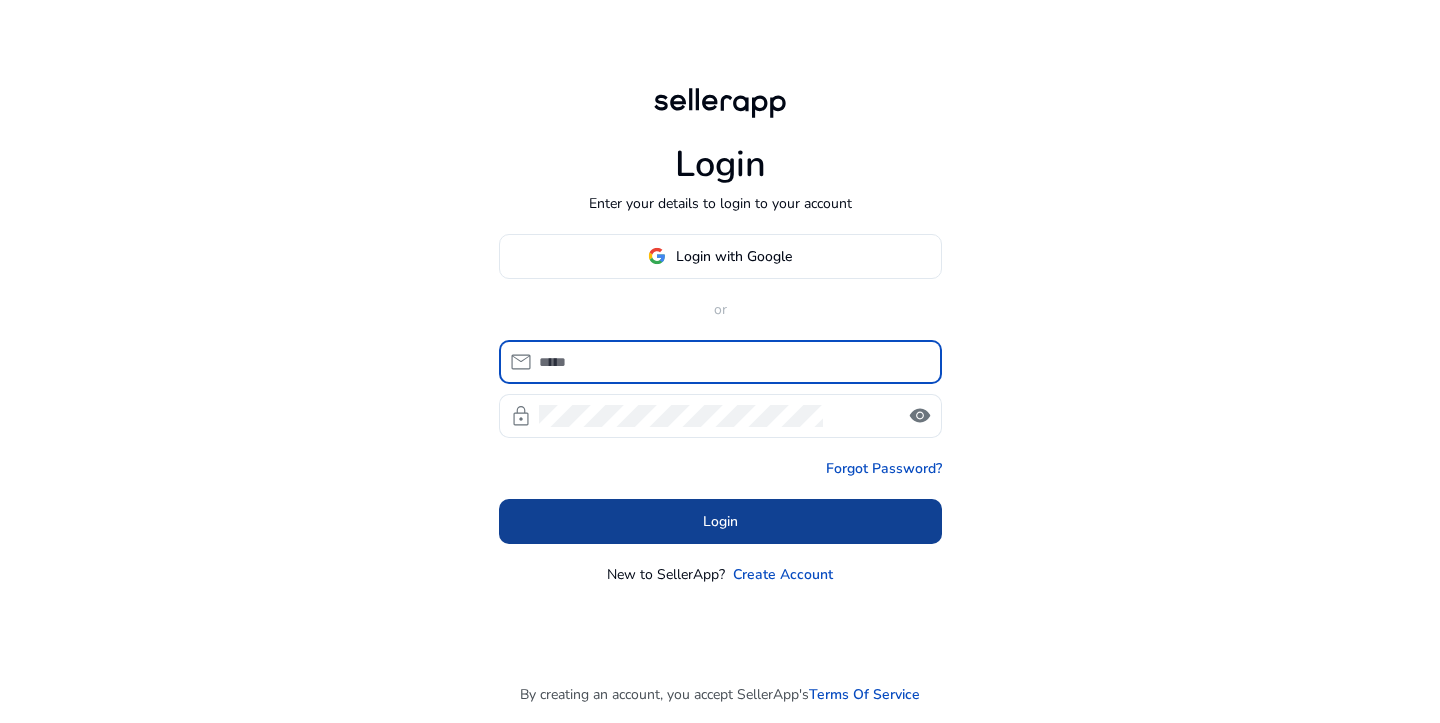 scroll, scrollTop: 0, scrollLeft: 0, axis: both 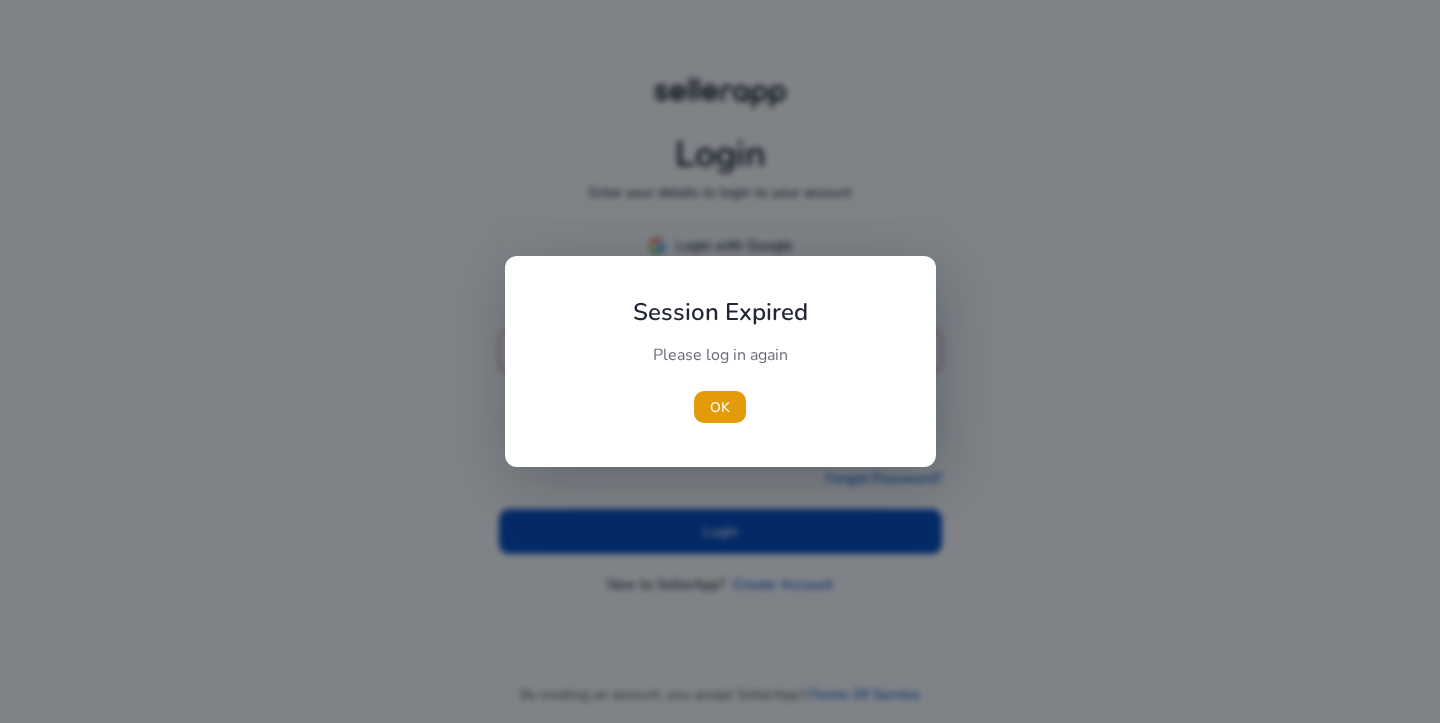click on "Please log in again" at bounding box center (720, 365) 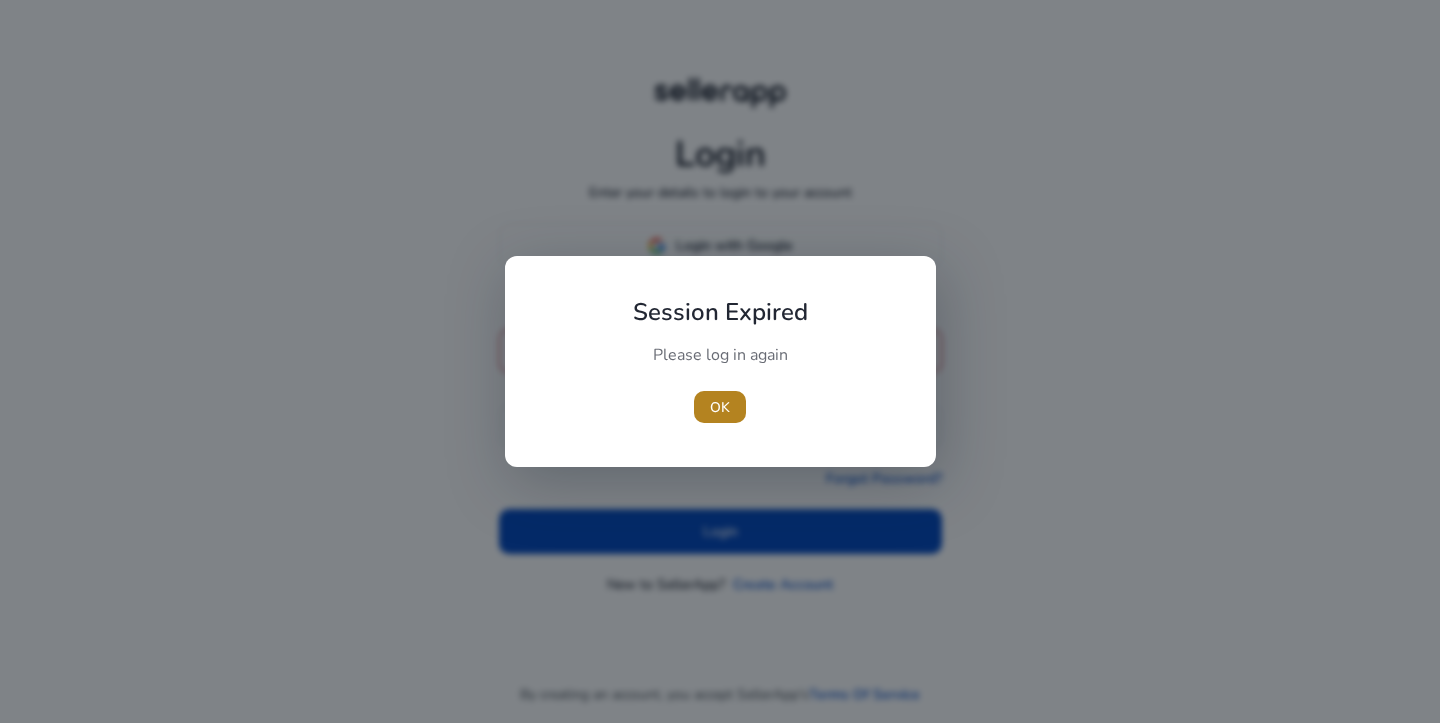 click on "OK" at bounding box center (720, 407) 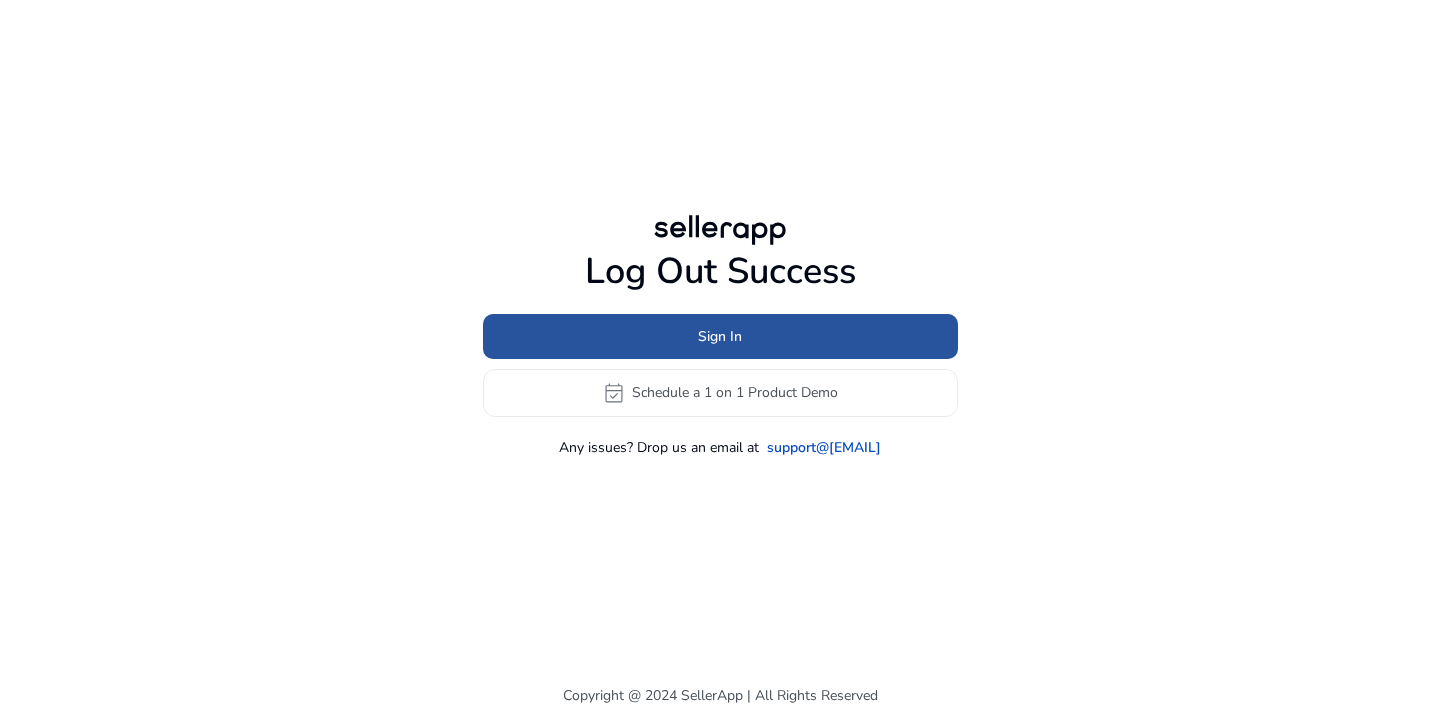 click on "Sign In" 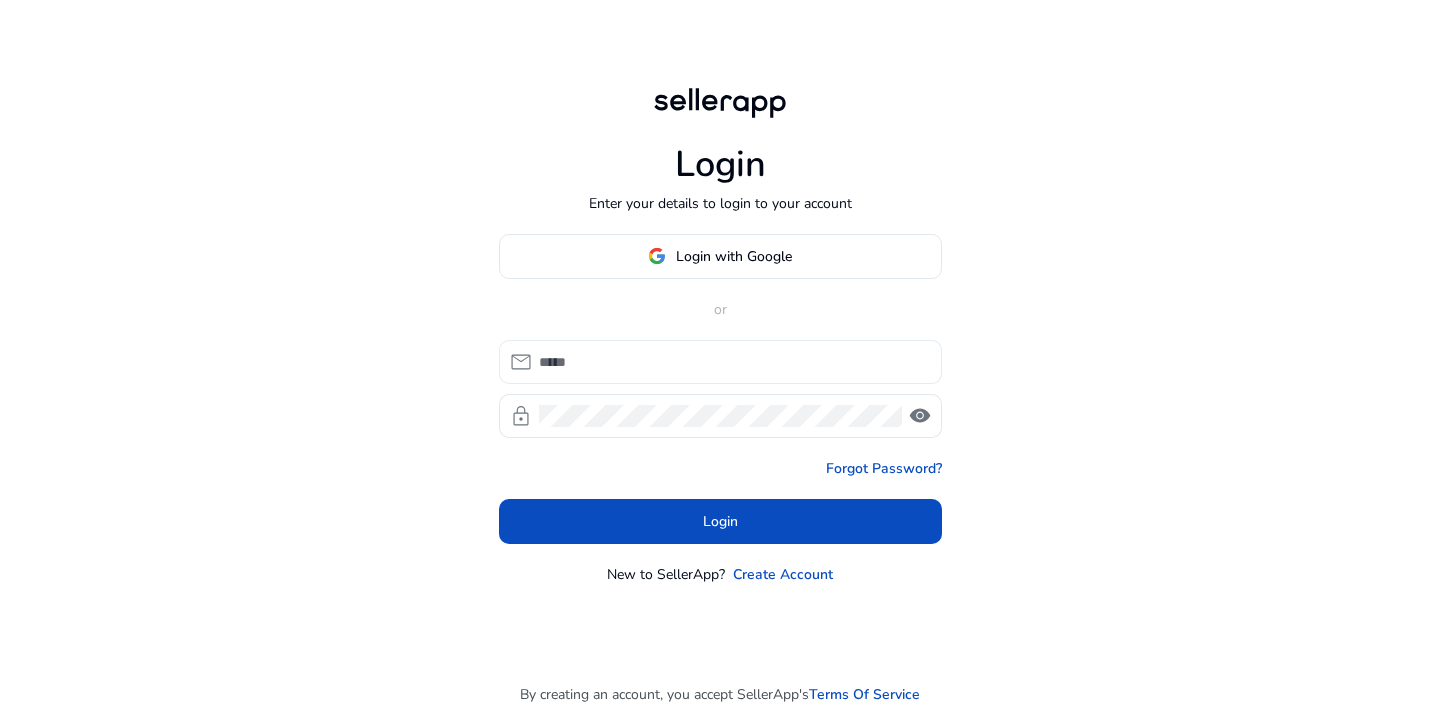 click at bounding box center (732, 362) 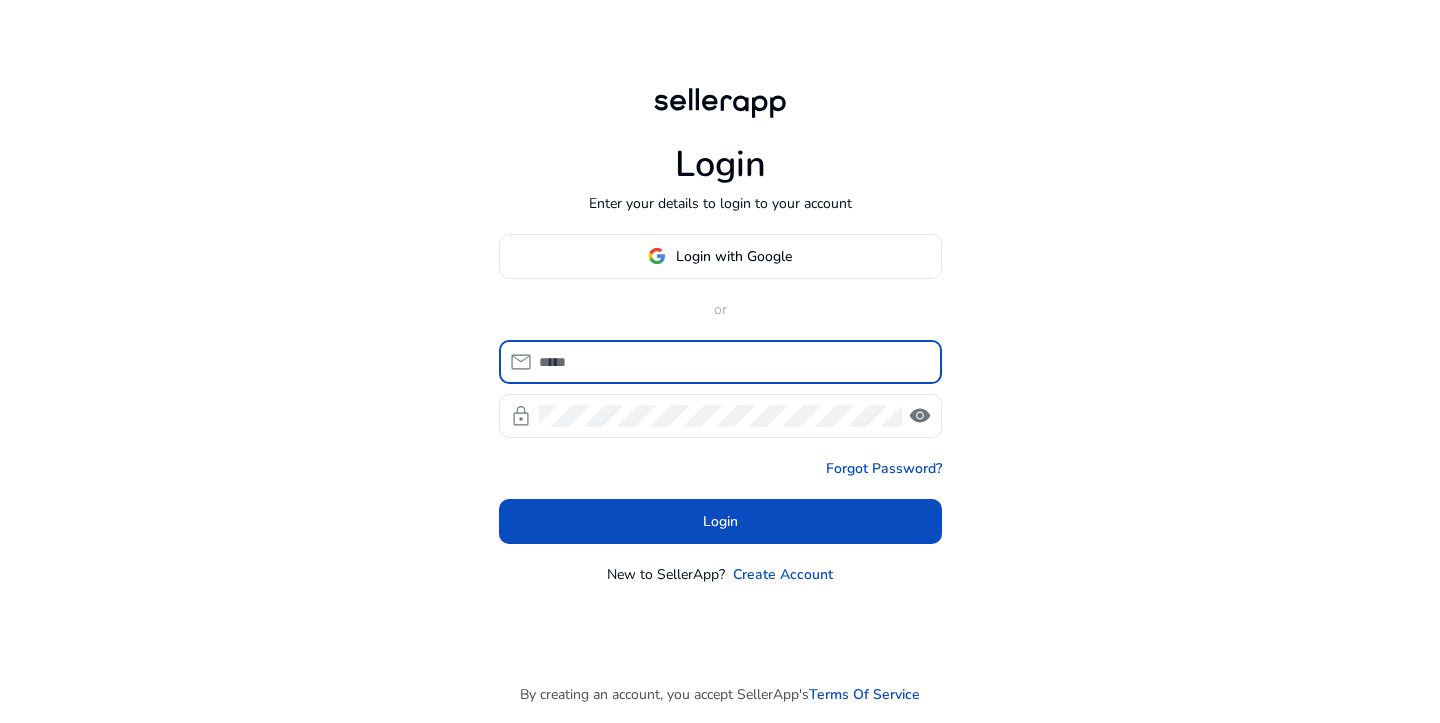 type on "**********" 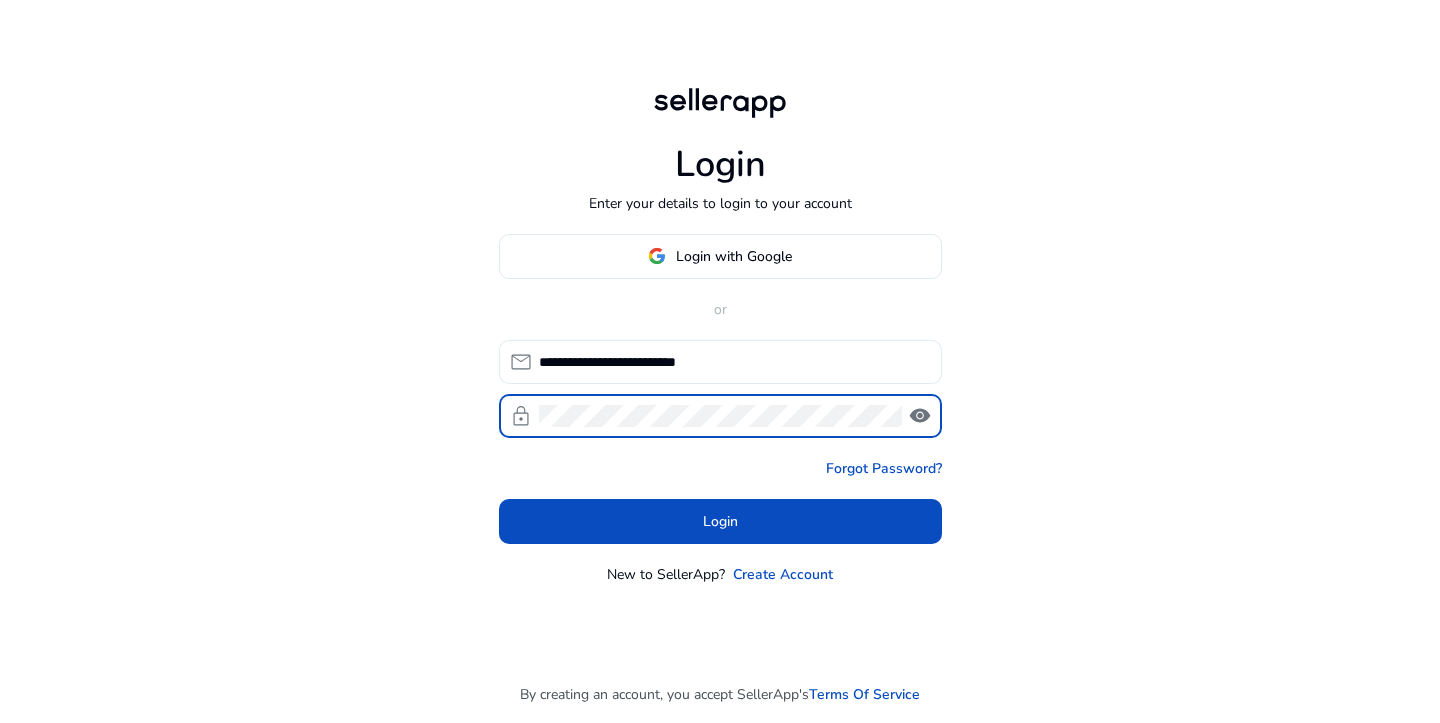 click on "Login" at bounding box center [720, 521] 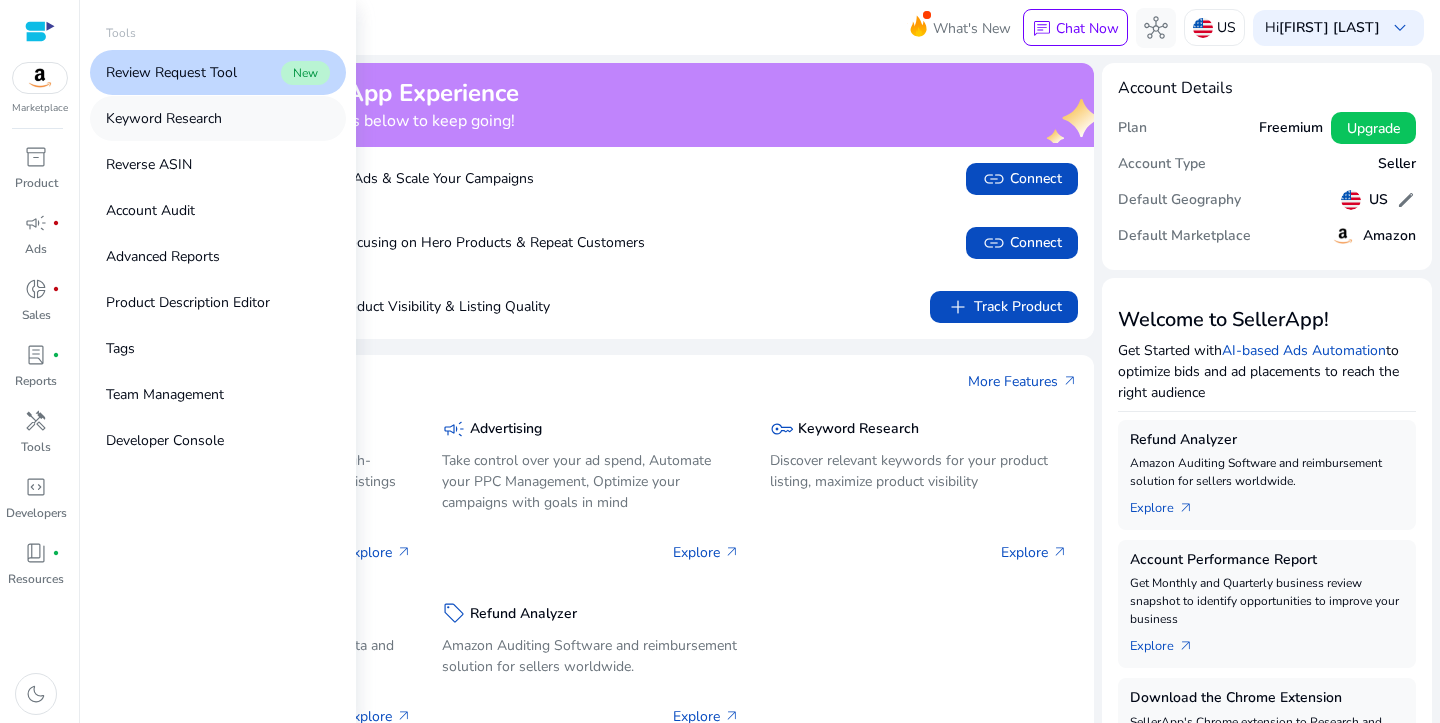 click on "Keyword Research" at bounding box center [164, 118] 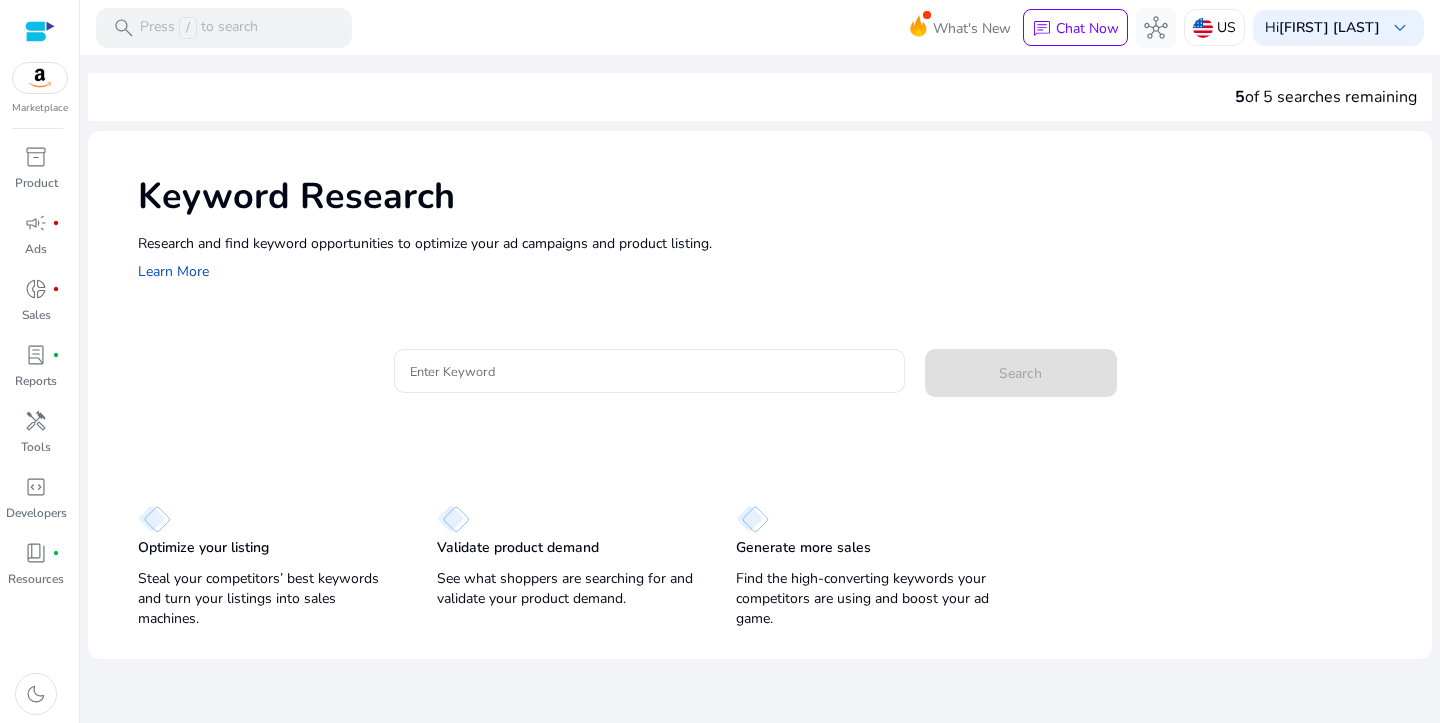 scroll, scrollTop: 0, scrollLeft: 0, axis: both 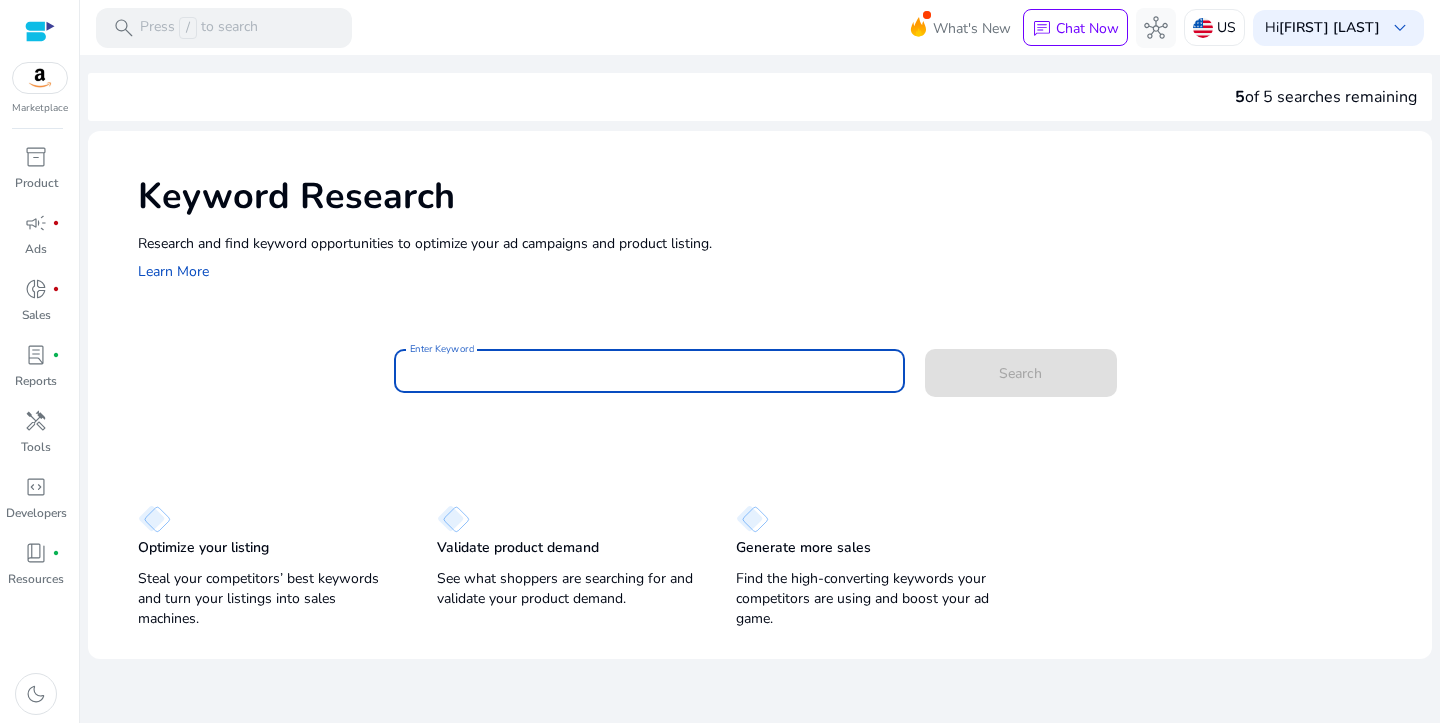 click on "Enter Keyword" at bounding box center (649, 371) 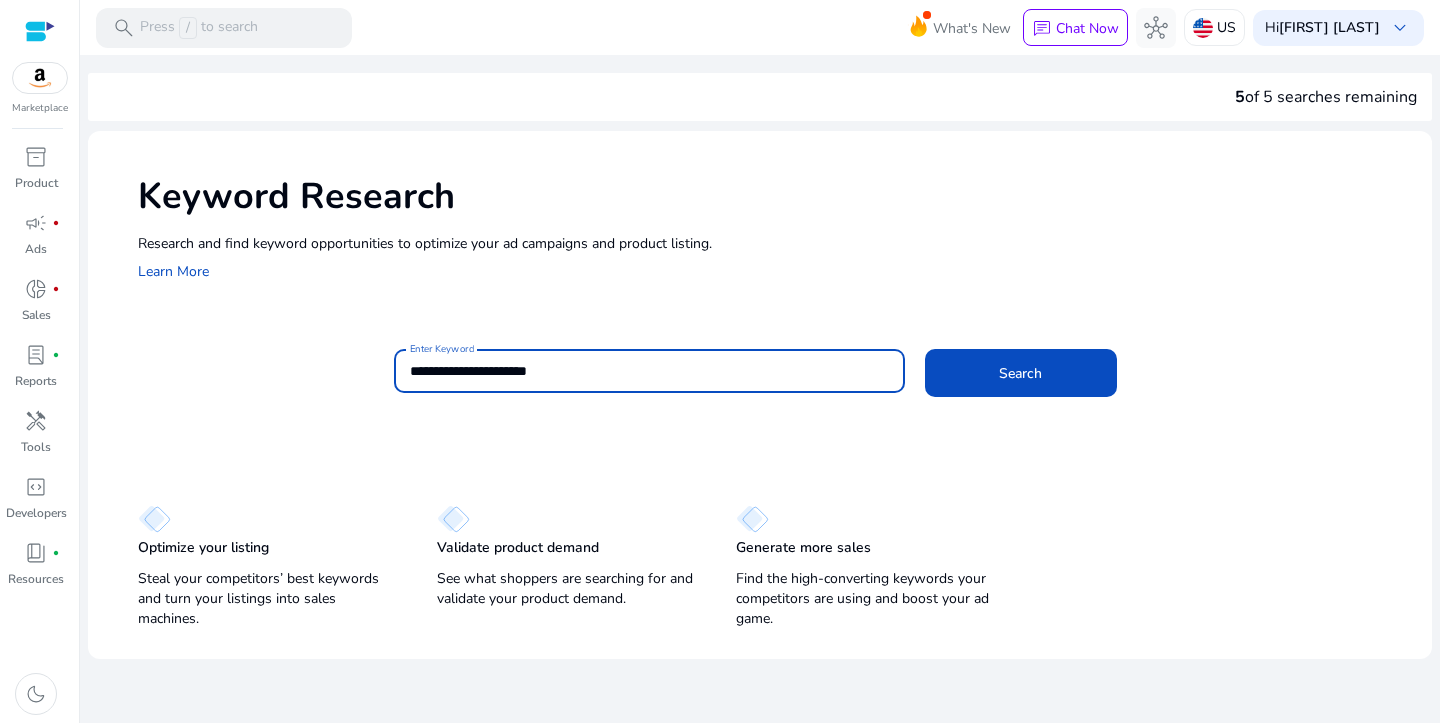 type on "**********" 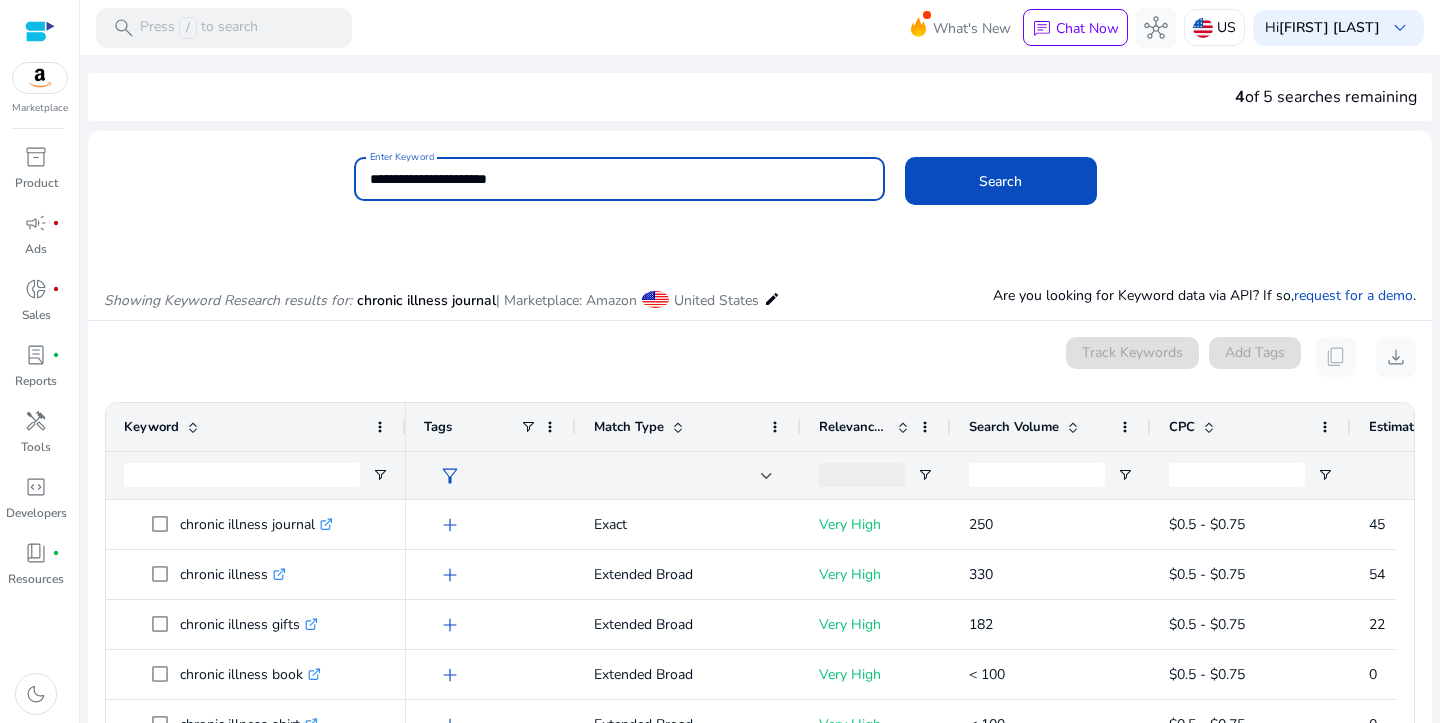 scroll, scrollTop: 4, scrollLeft: 0, axis: vertical 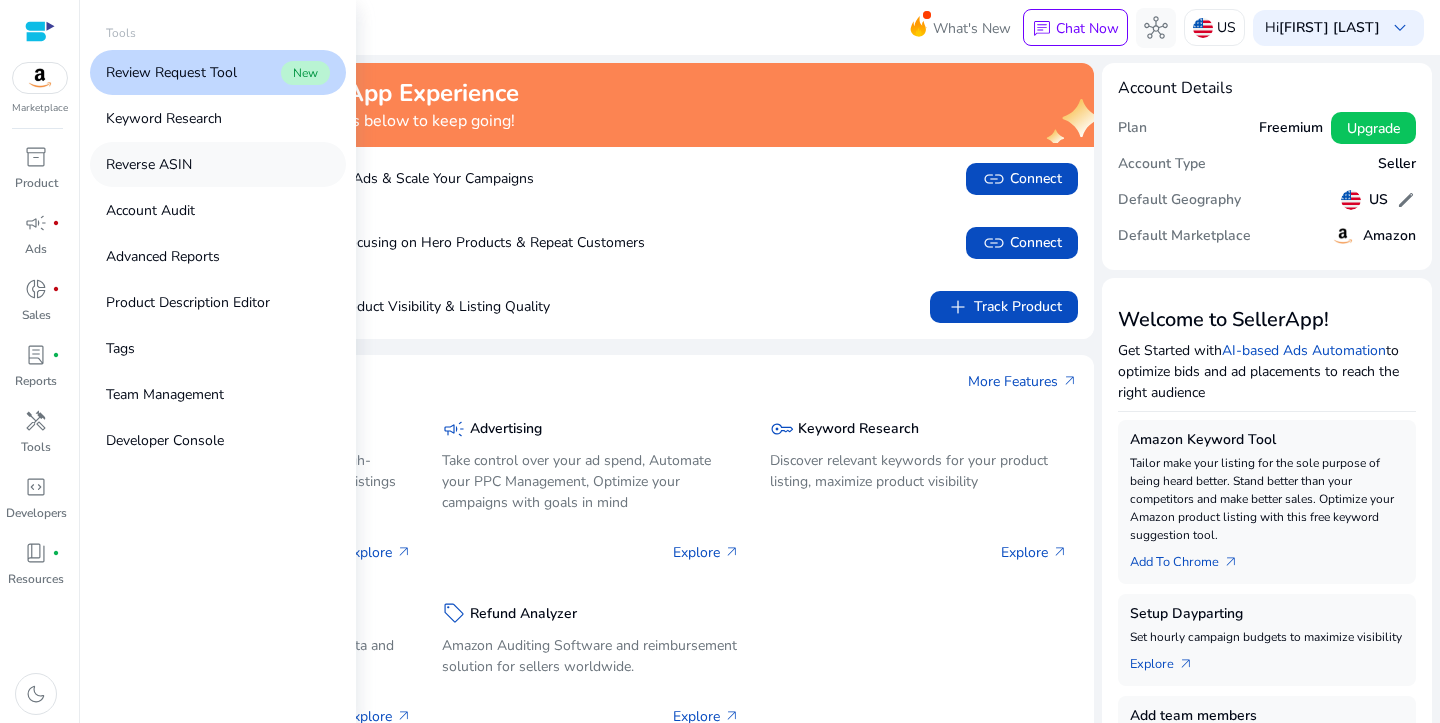 click on "Reverse ASIN" at bounding box center [218, 164] 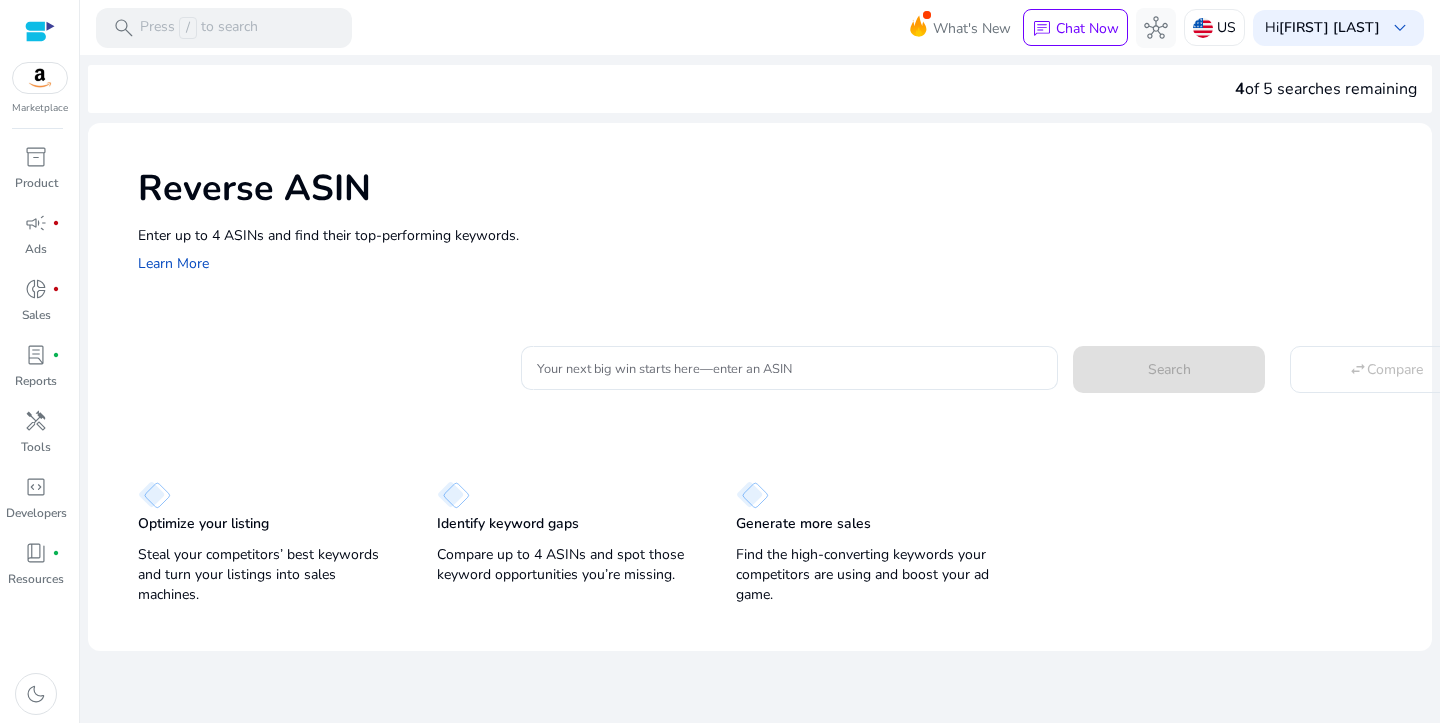 scroll, scrollTop: 0, scrollLeft: 0, axis: both 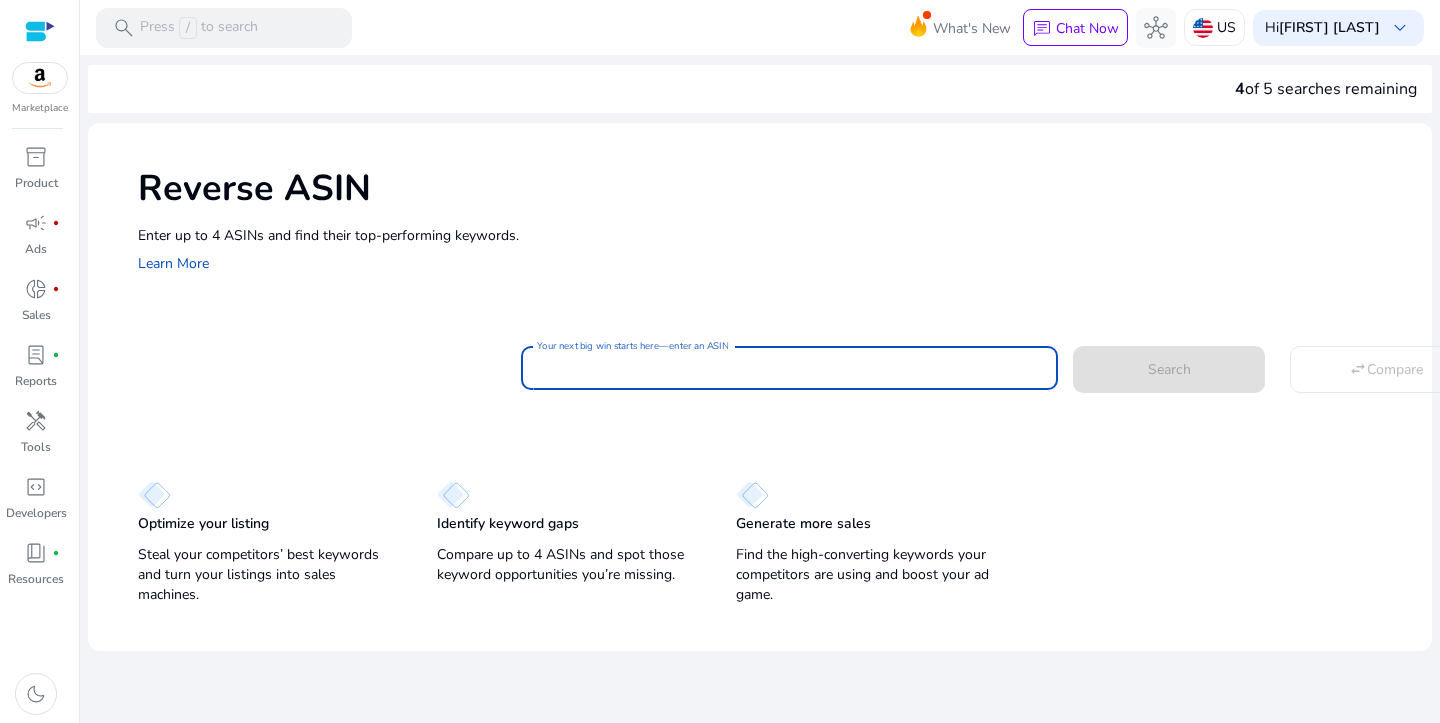 click on "Your next big win starts here—enter an ASIN" at bounding box center (789, 368) 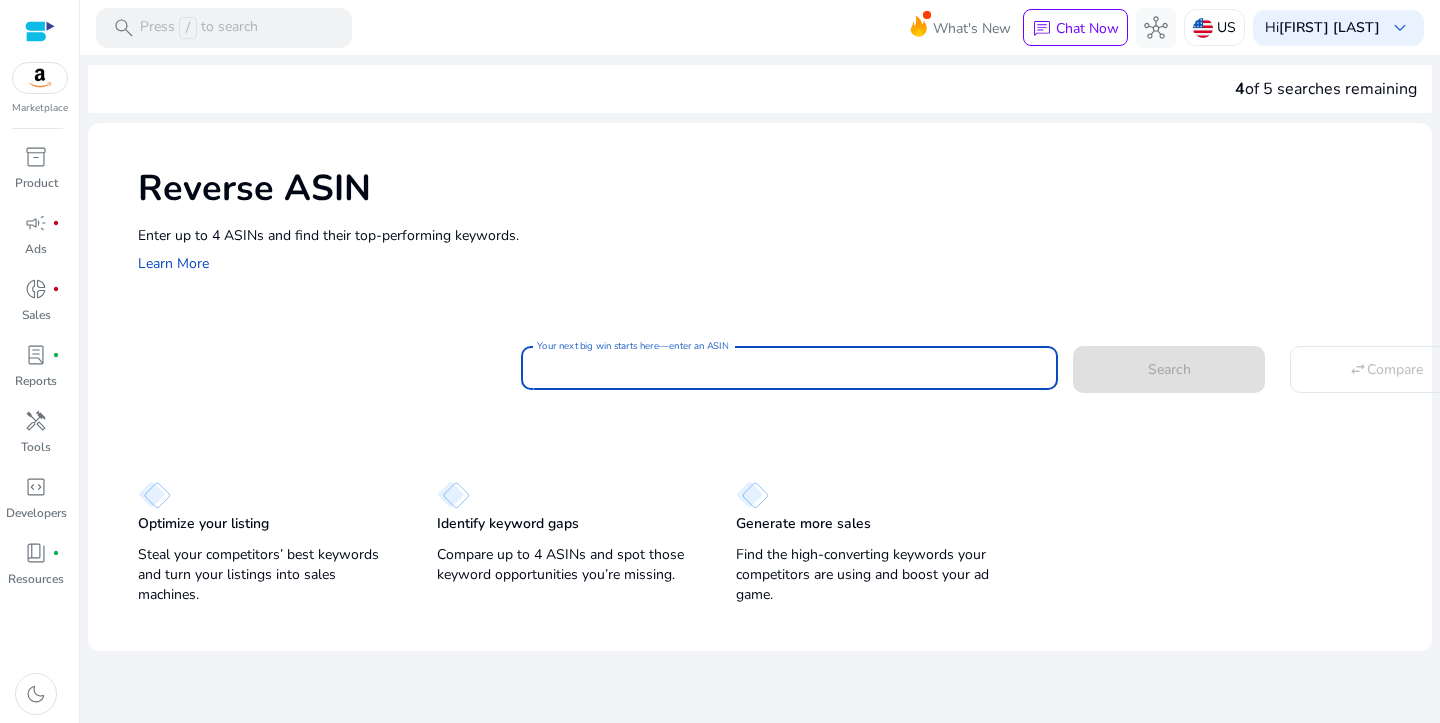 paste on "**********" 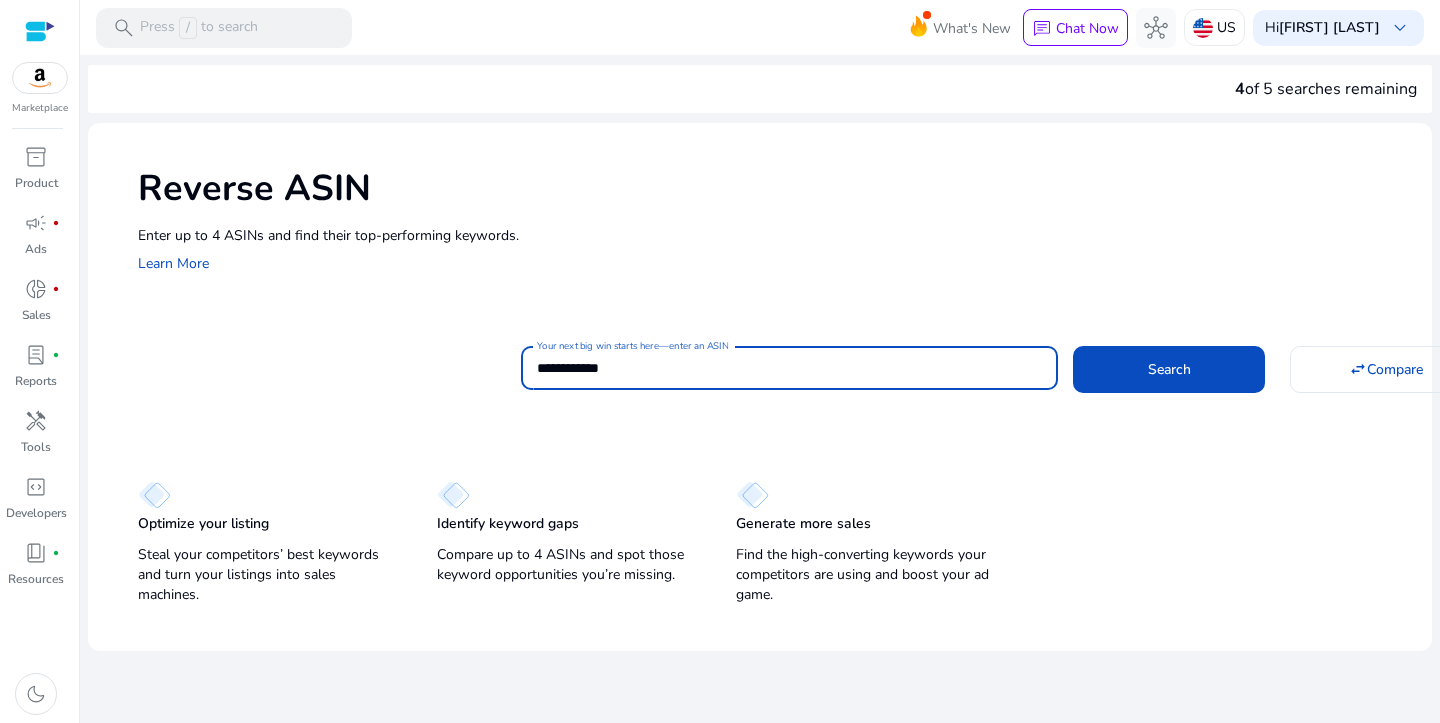 paste on "**********" 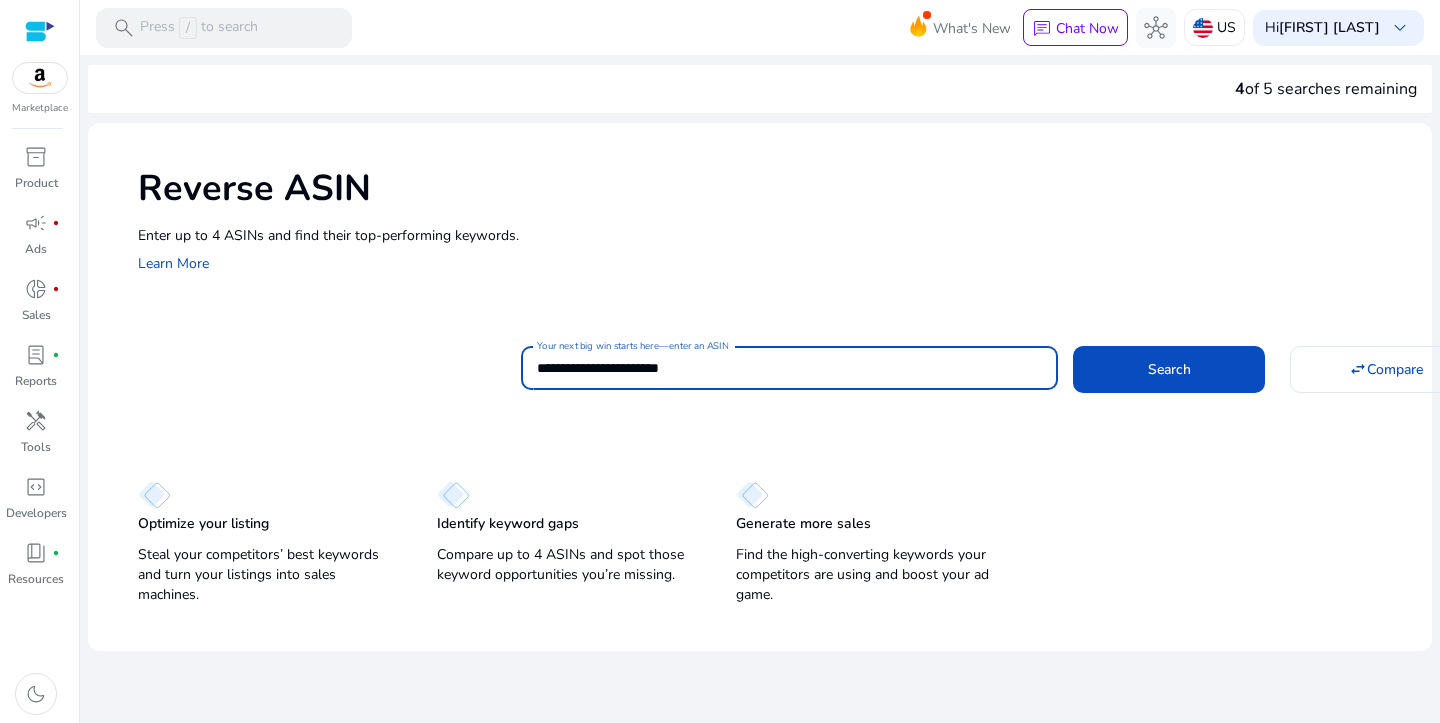 paste on "**********" 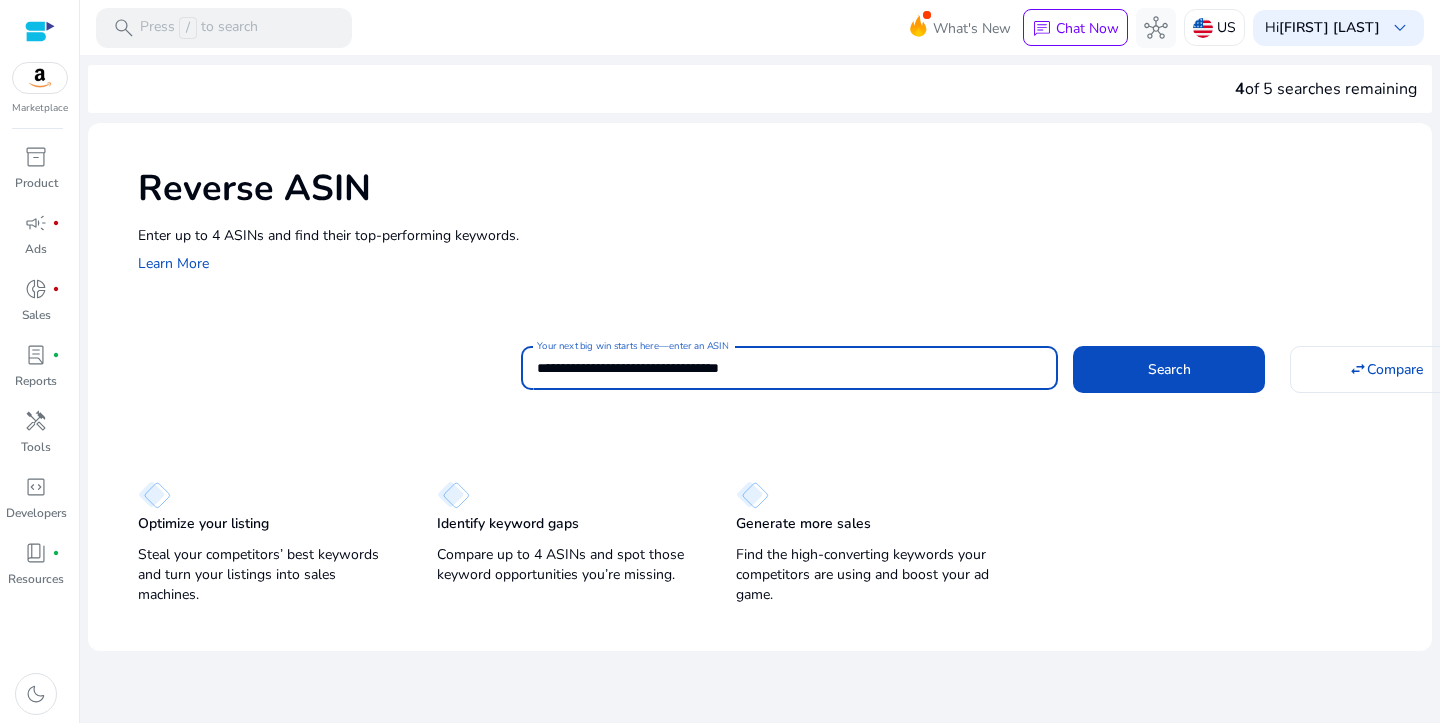 paste on "**********" 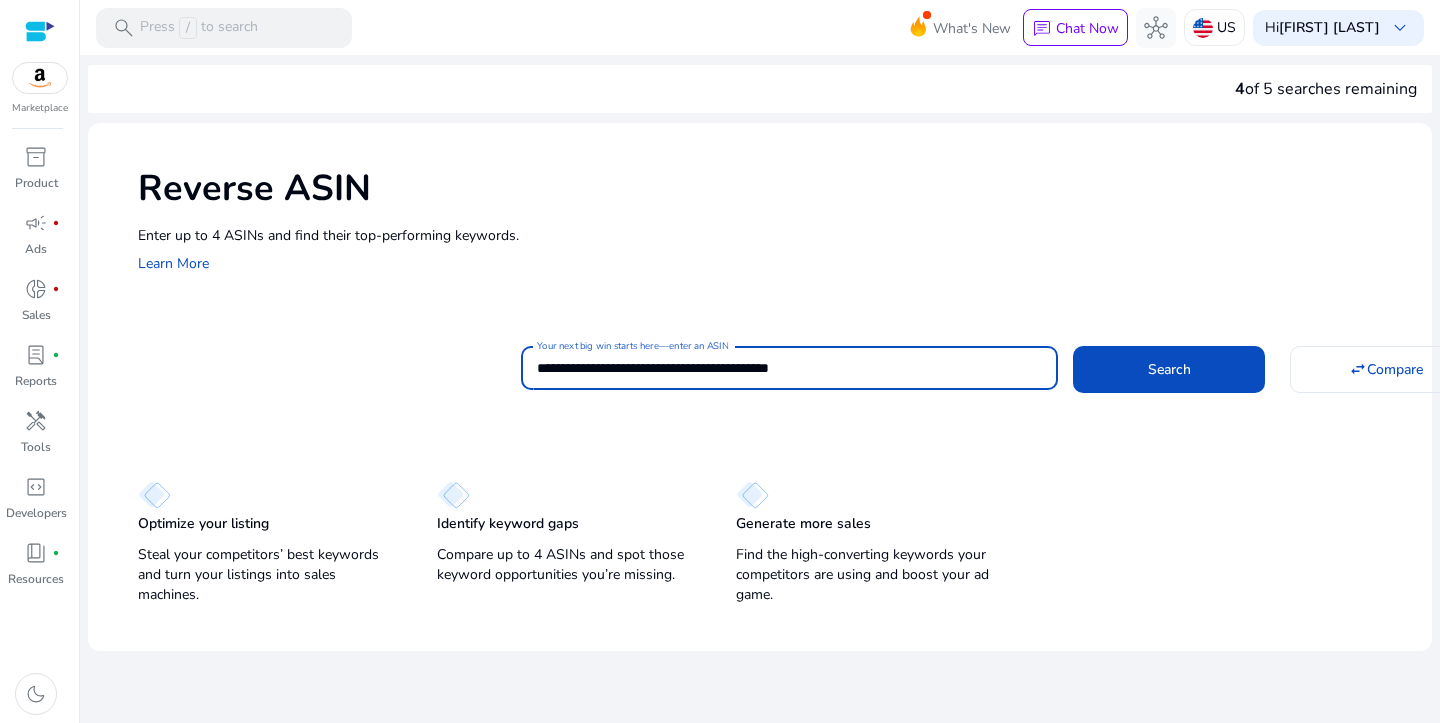 click on "Search" 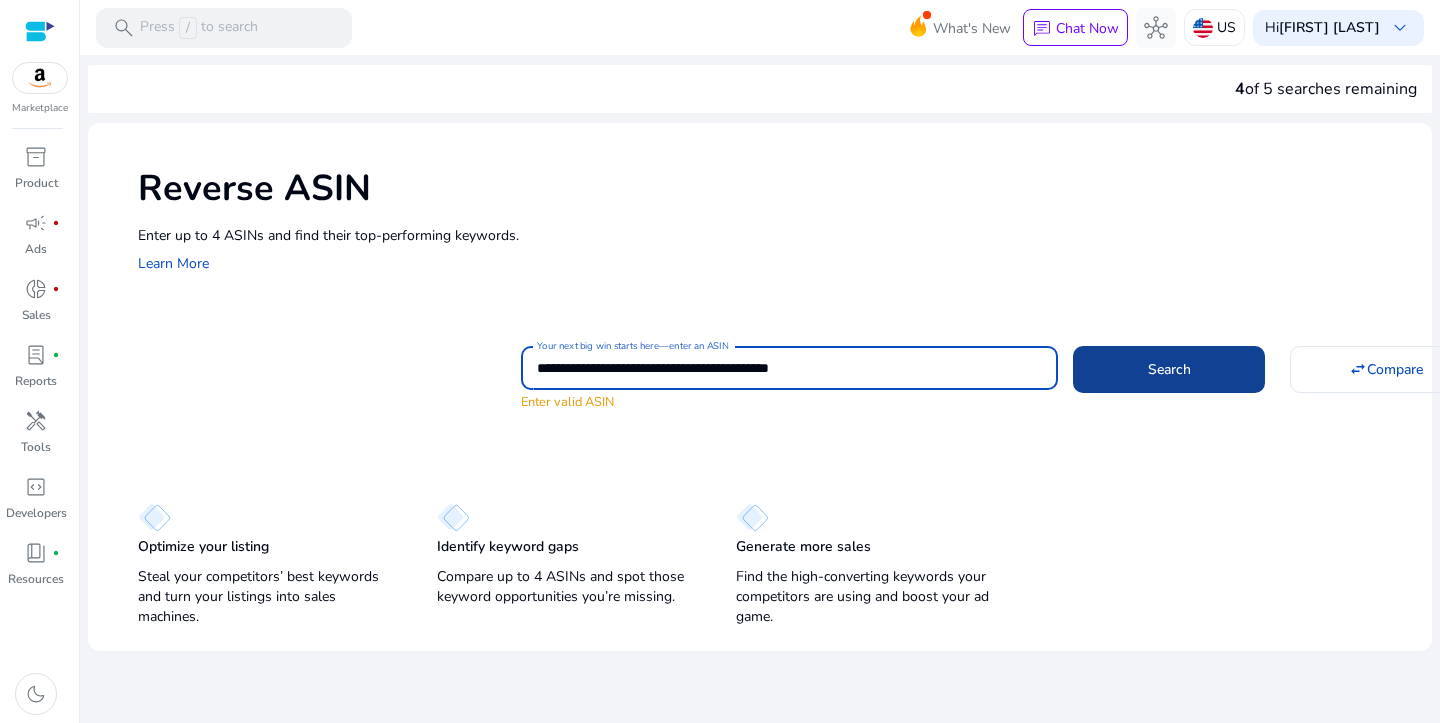 click on "Search" 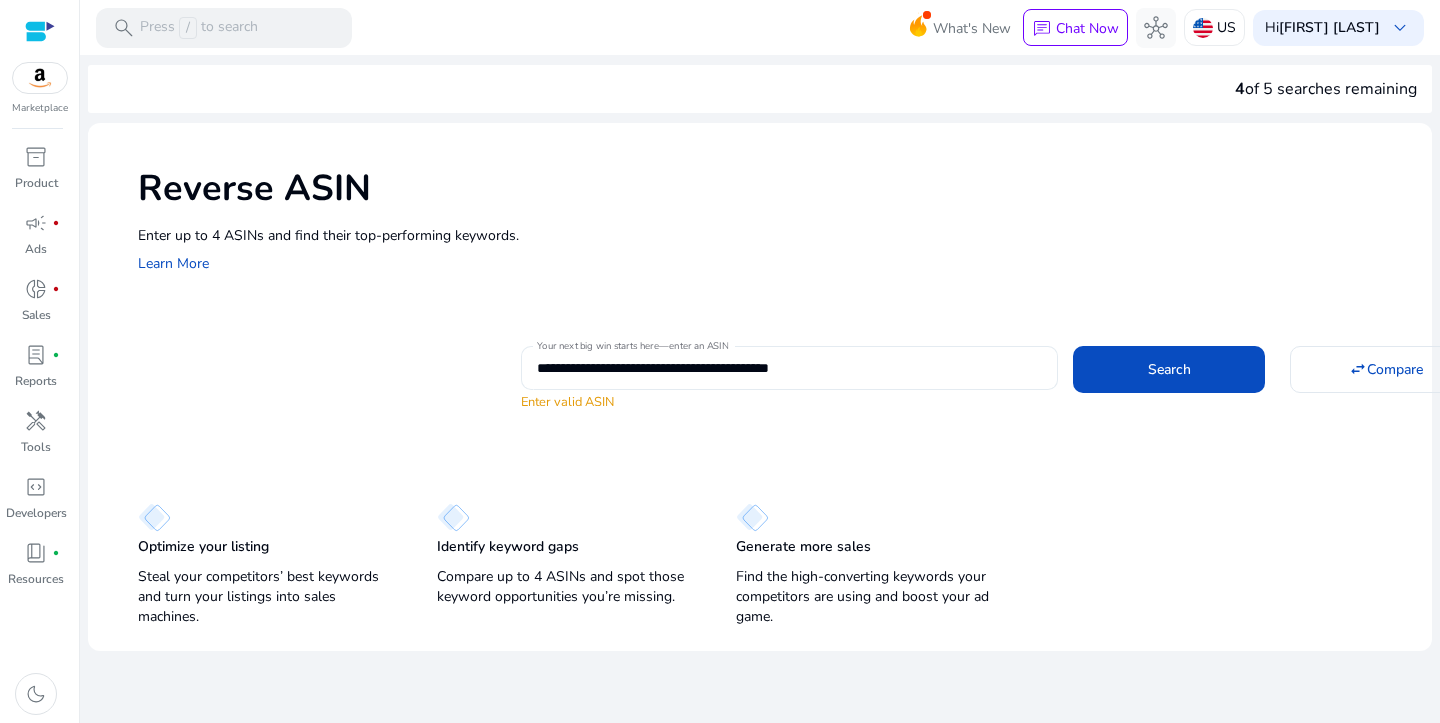click on "**********" at bounding box center [789, 368] 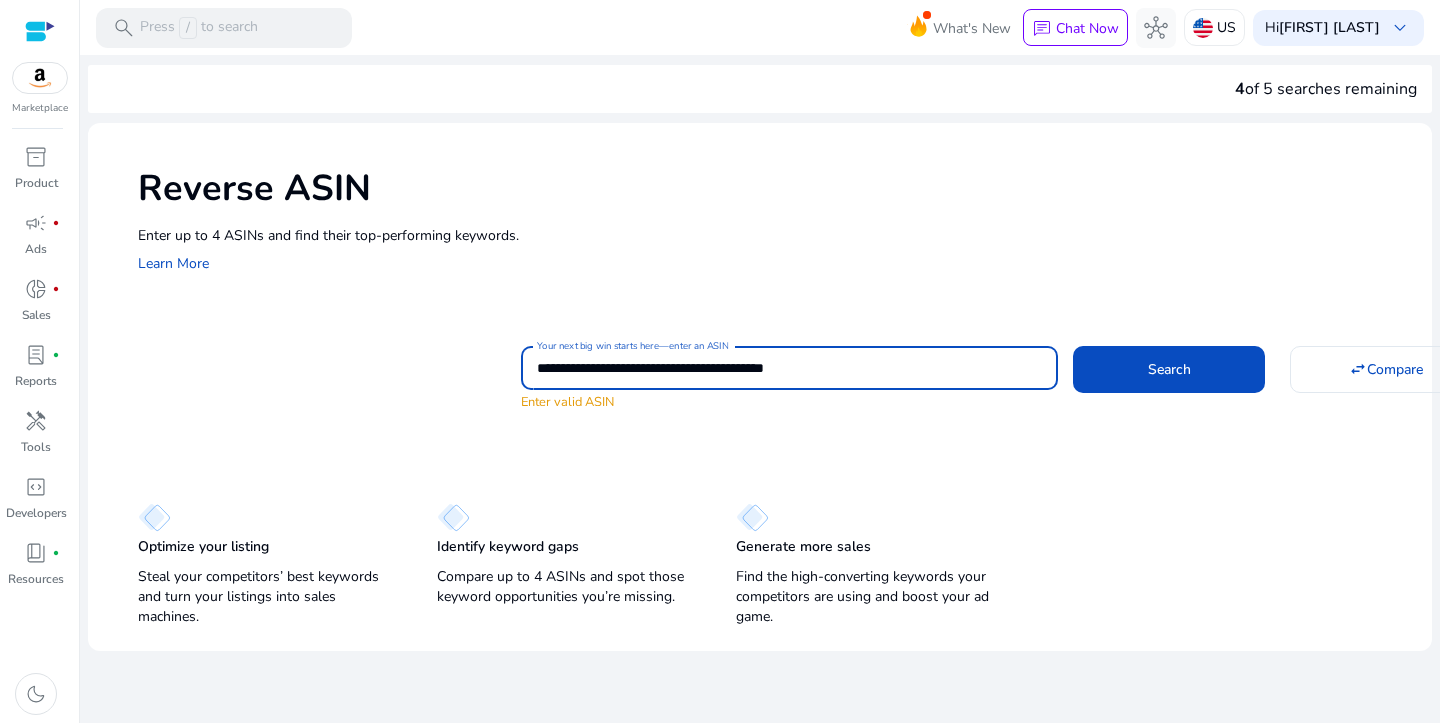 click on "**********" at bounding box center [789, 368] 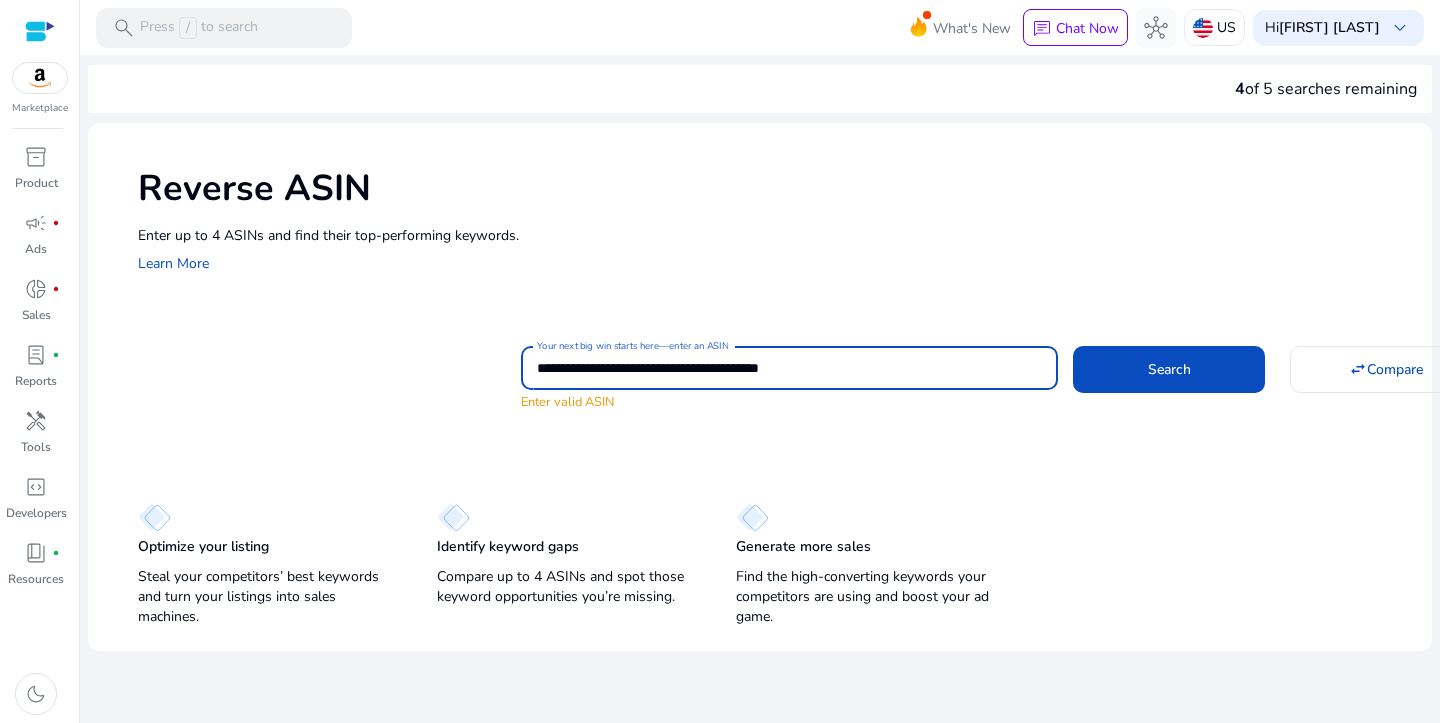 click on "**********" at bounding box center (789, 368) 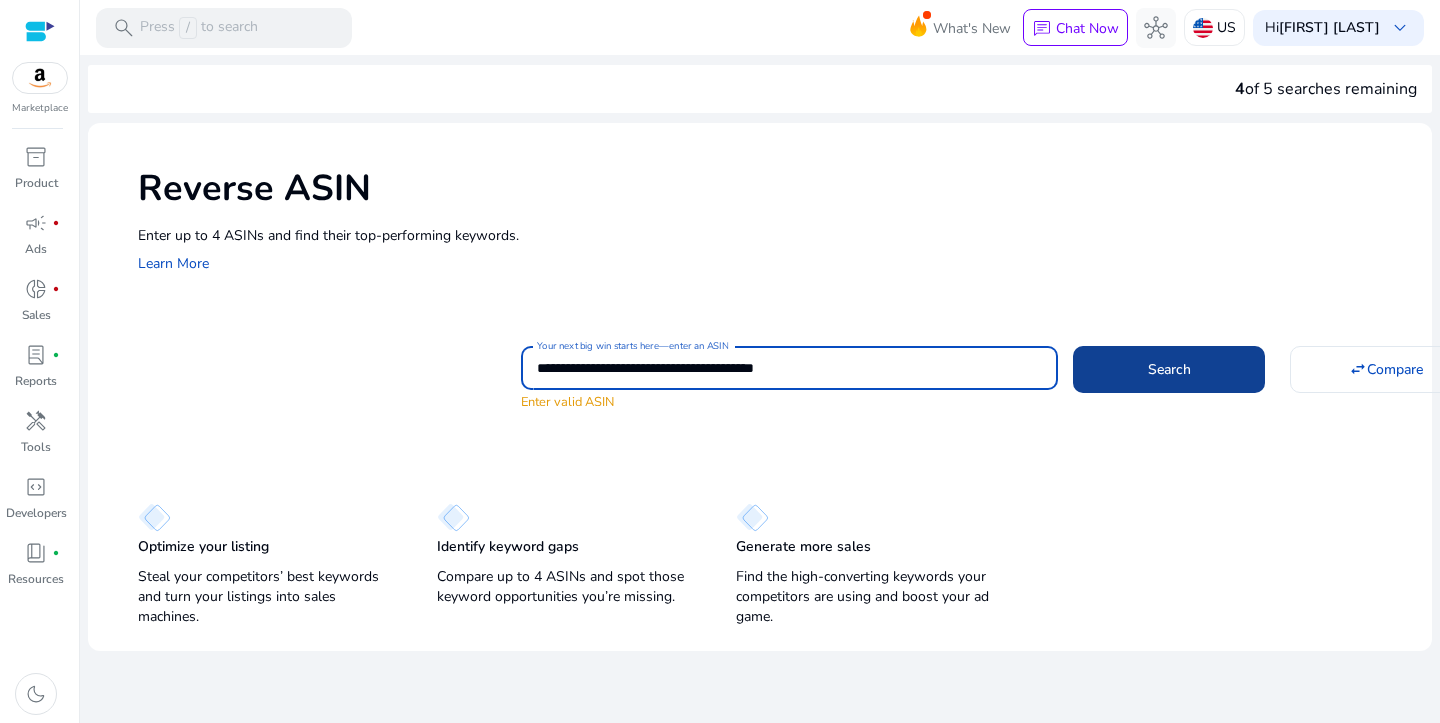 click 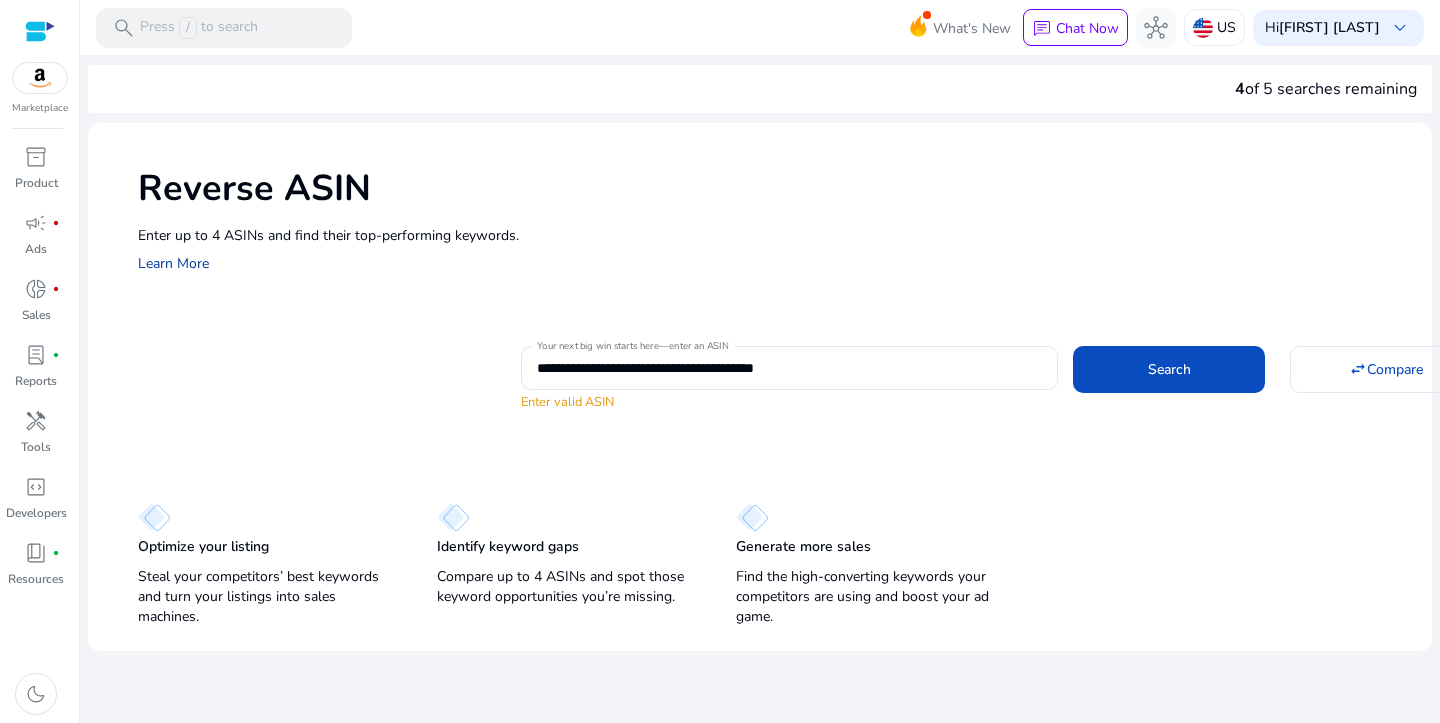 click on "Learn More" 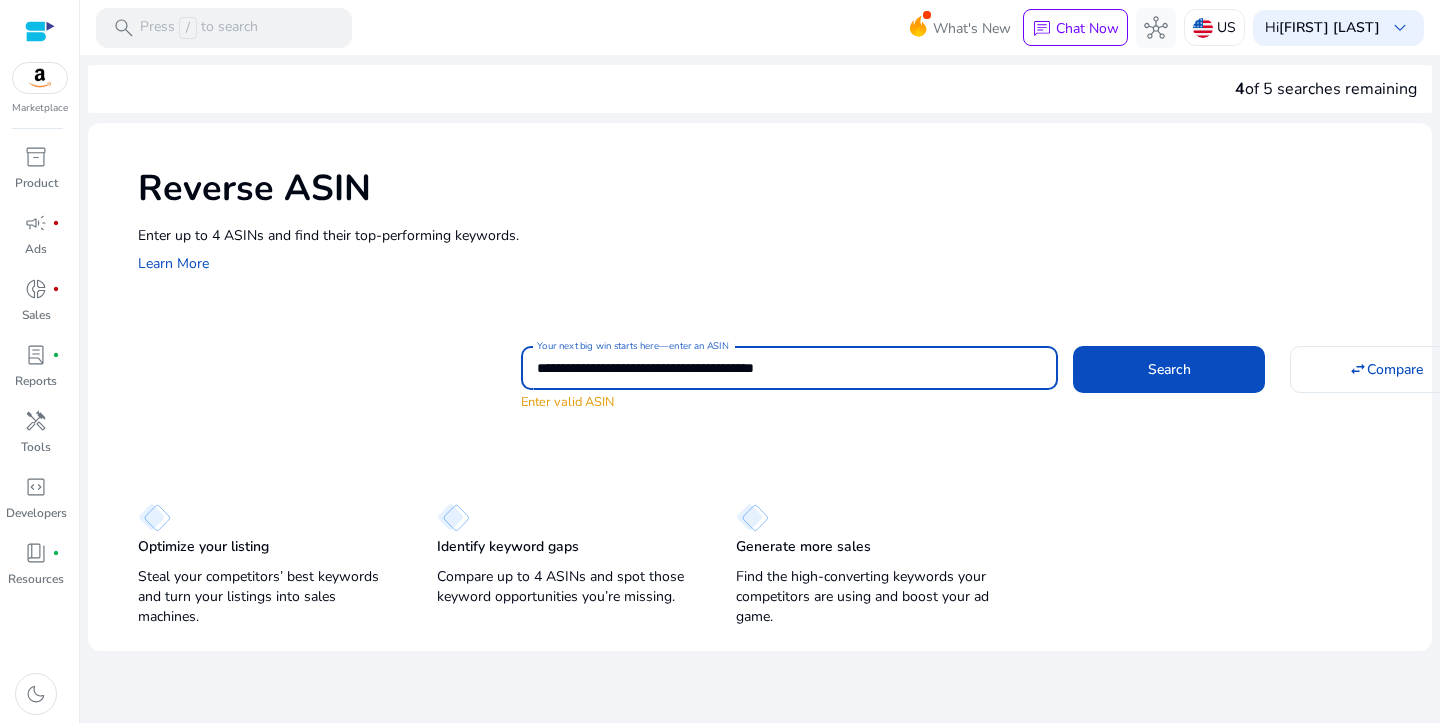drag, startPoint x: 635, startPoint y: 364, endPoint x: 840, endPoint y: 358, distance: 205.08778 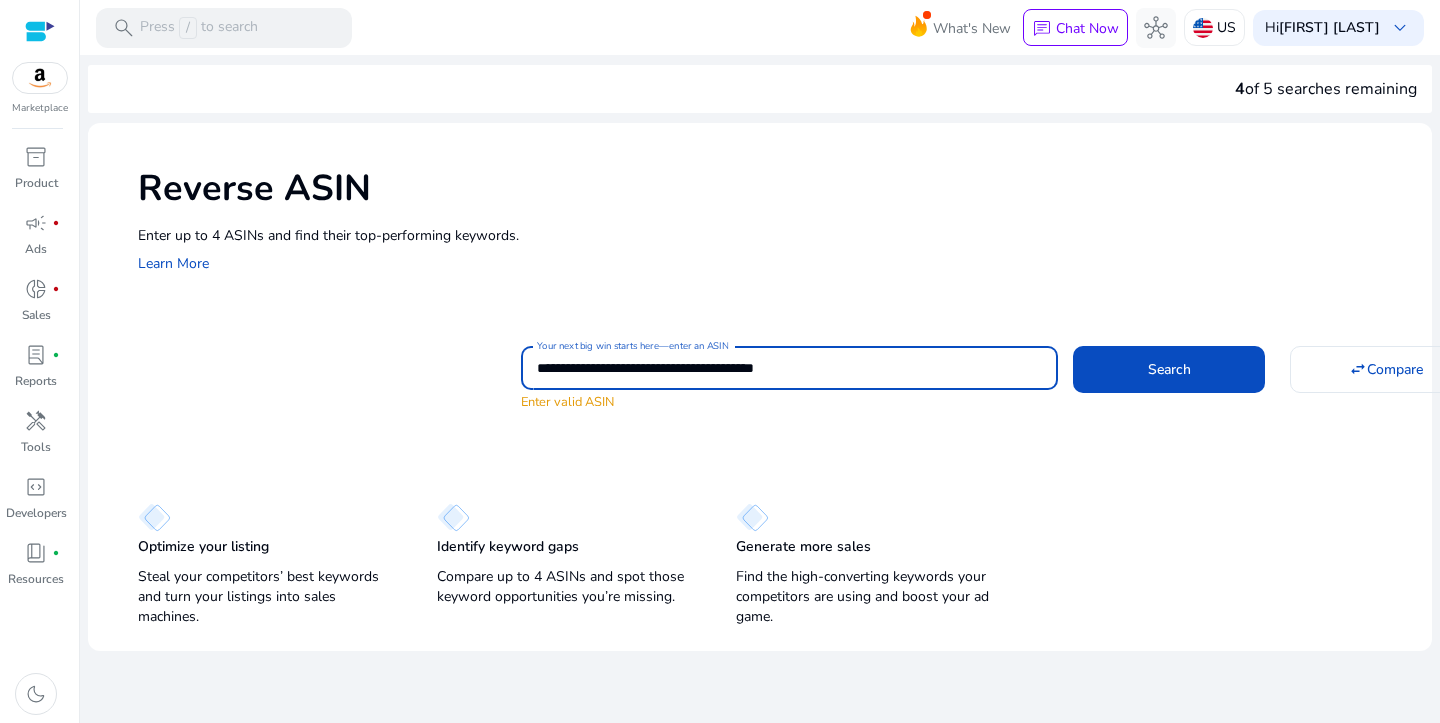 drag, startPoint x: 834, startPoint y: 368, endPoint x: 538, endPoint y: 362, distance: 296.0608 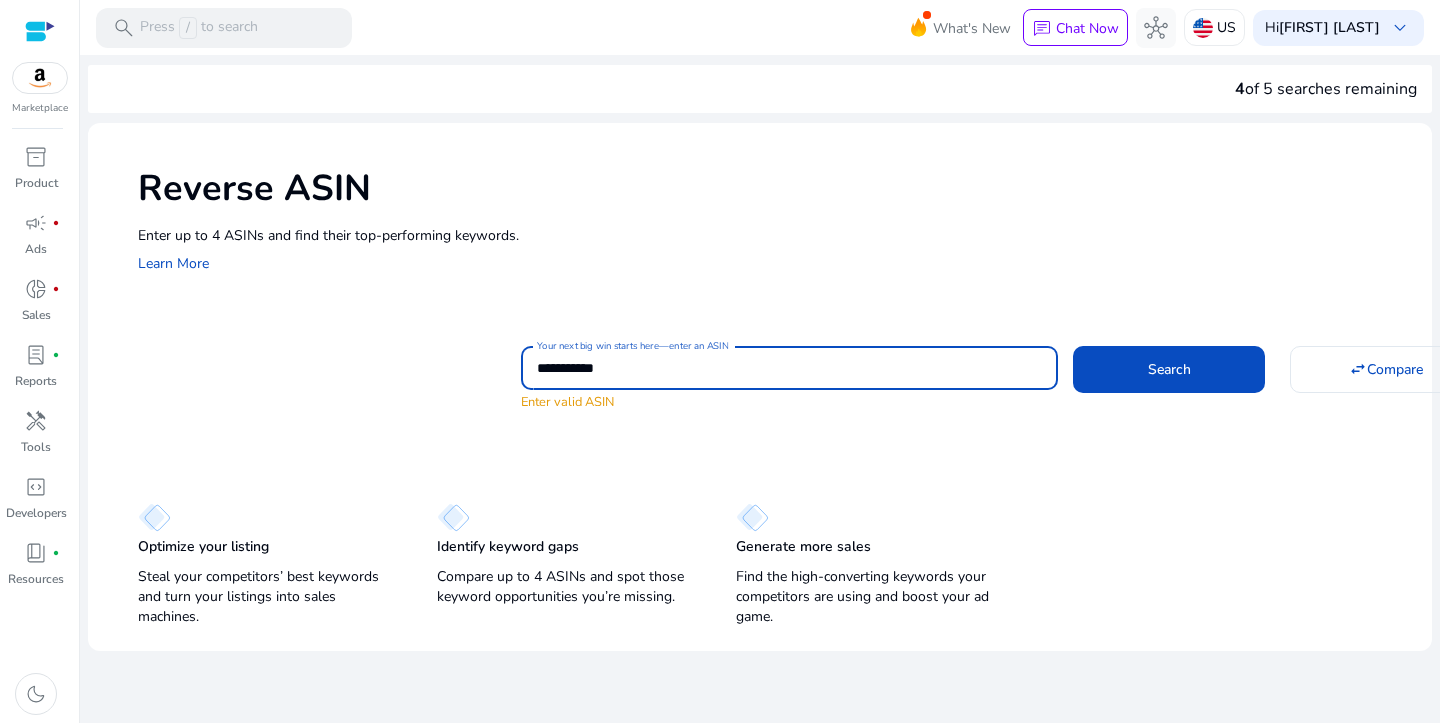 click on "Search" 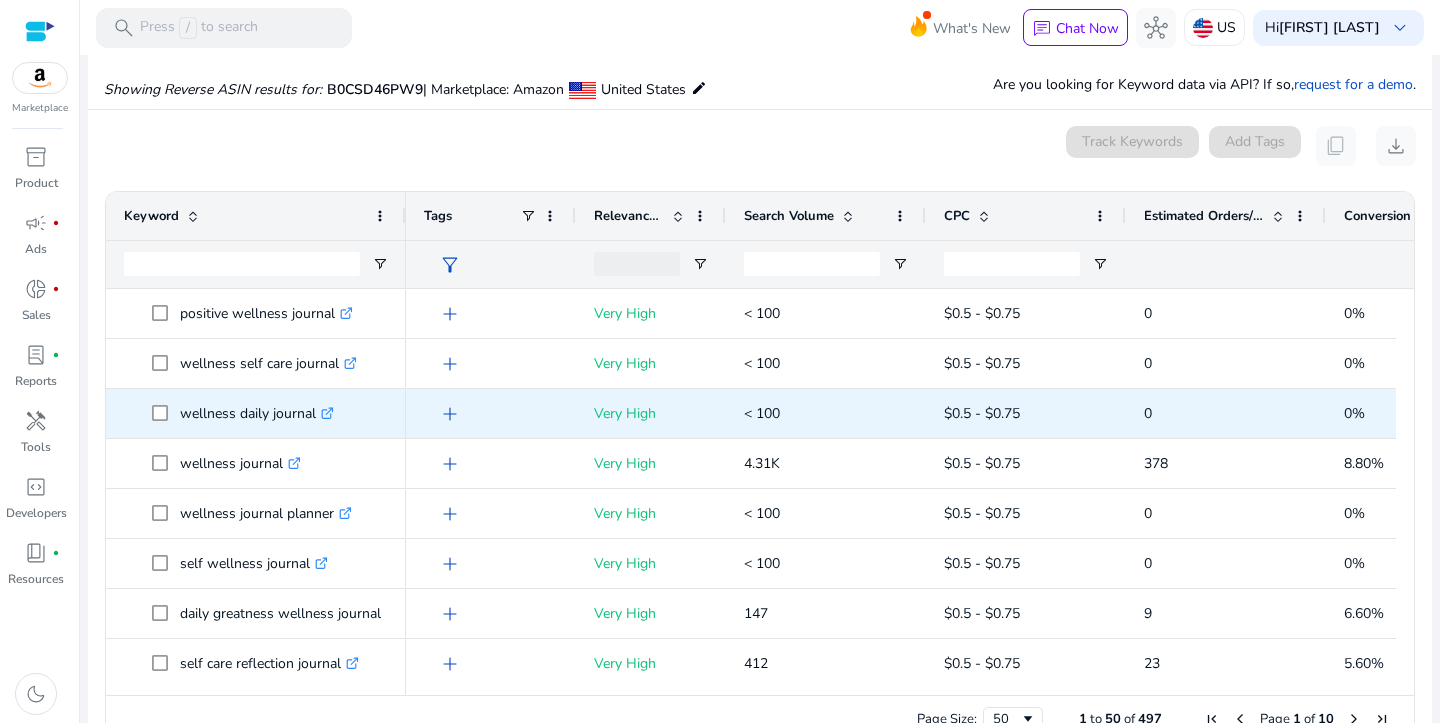 scroll, scrollTop: 185, scrollLeft: 0, axis: vertical 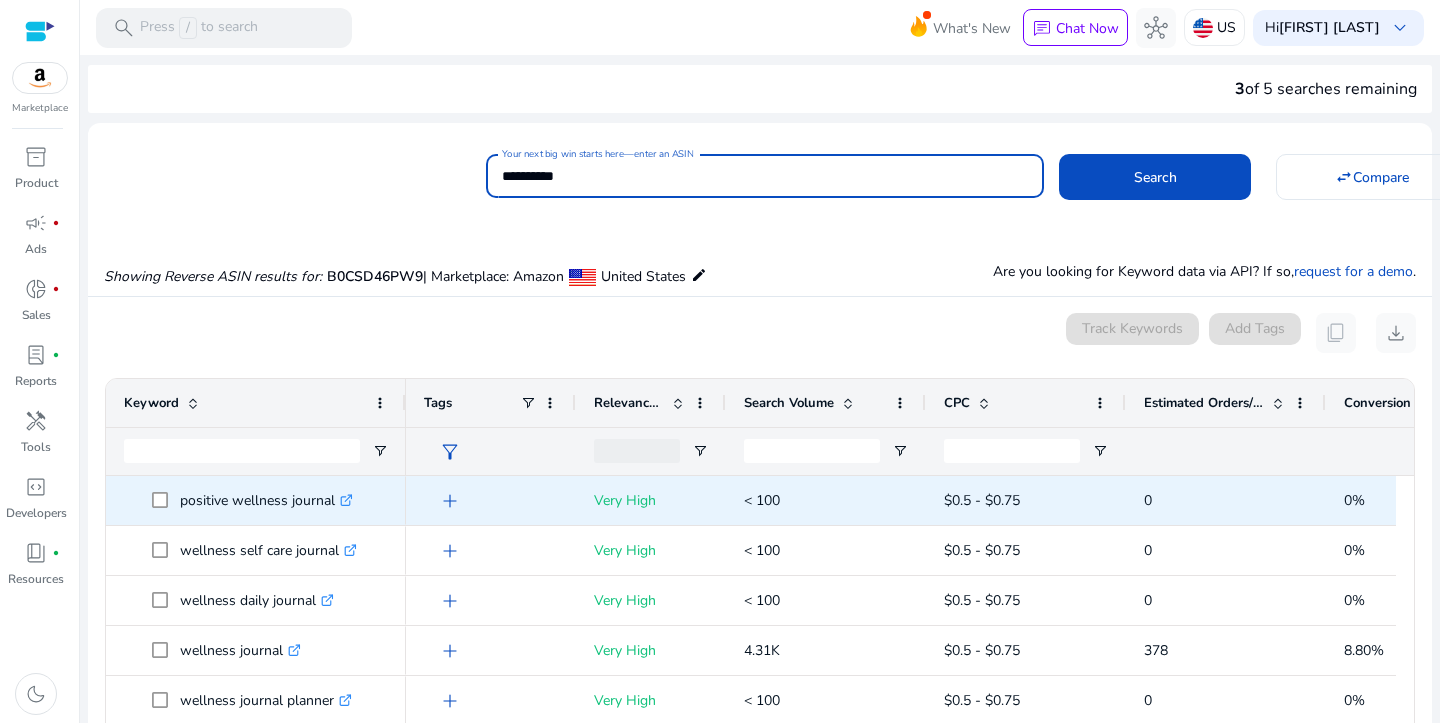 click on "add" 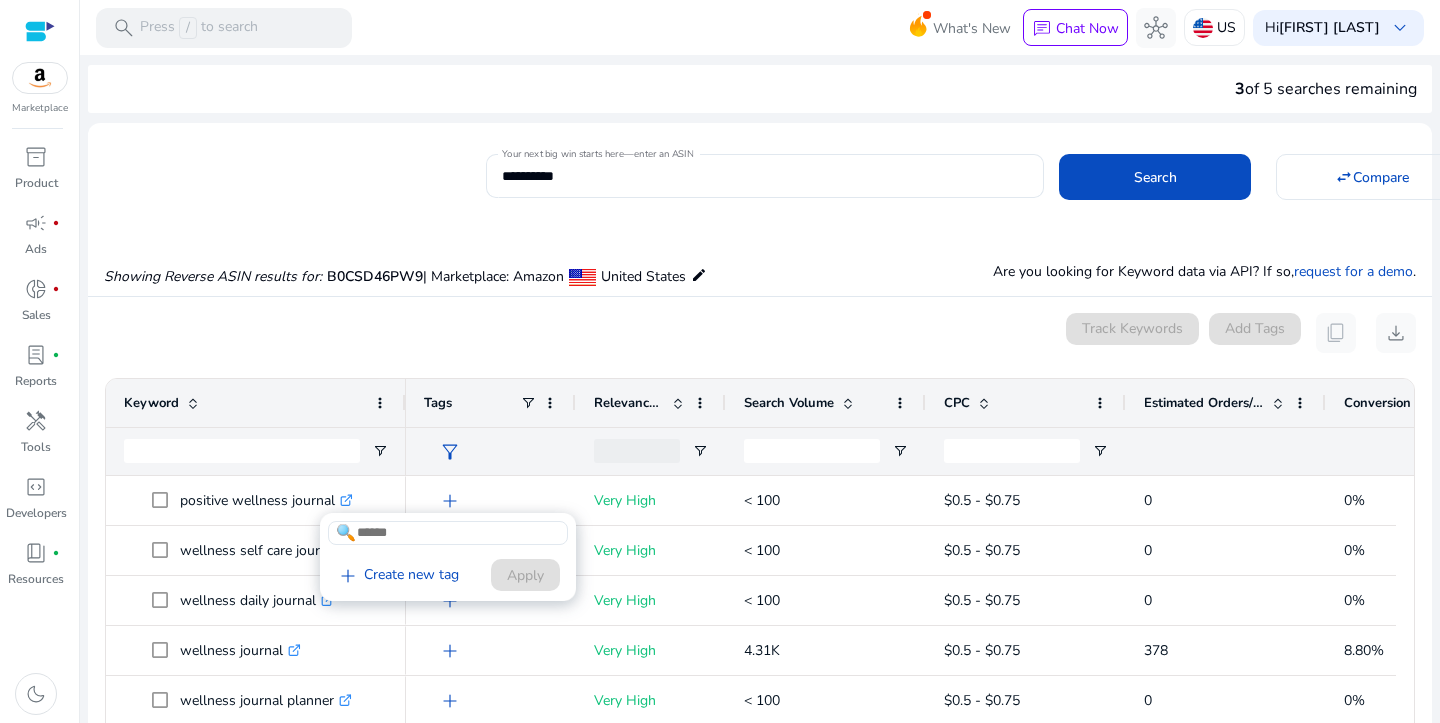 click at bounding box center [720, 361] 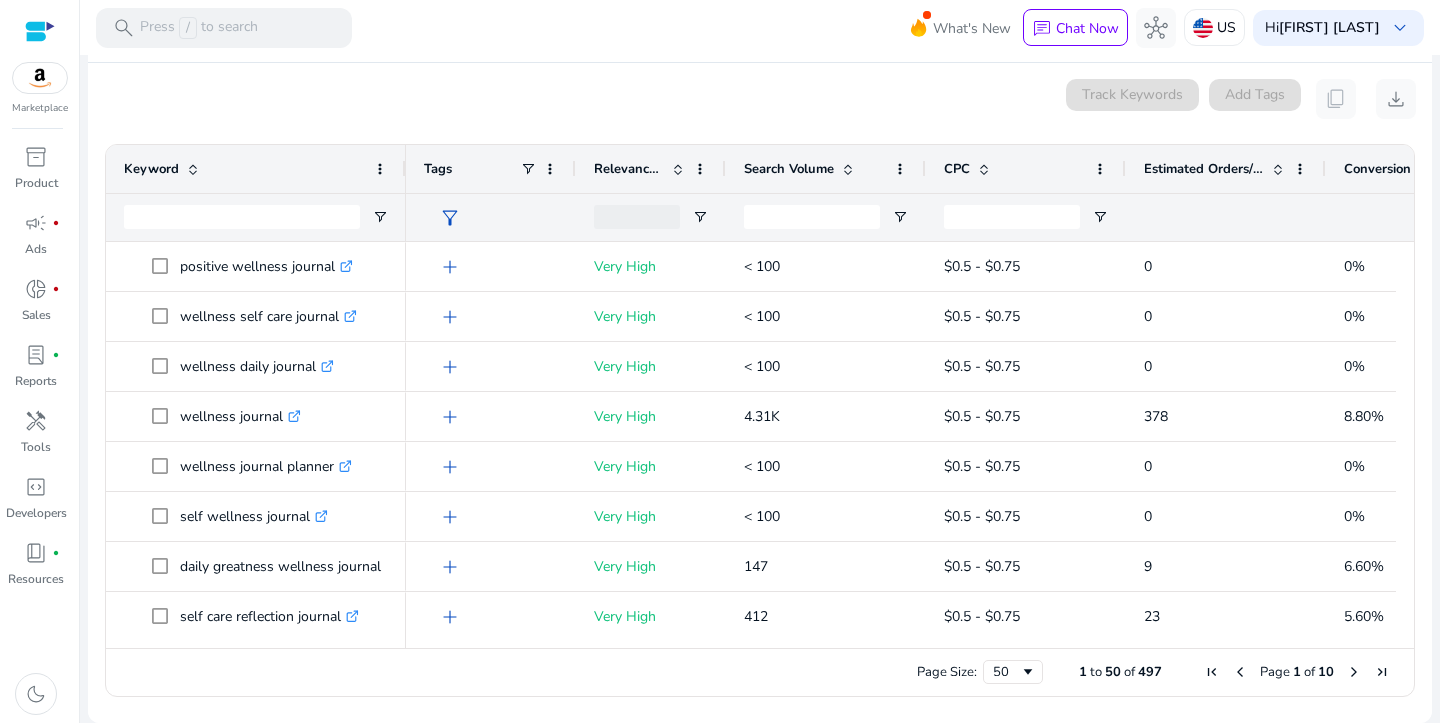 click on "Track Keywords" 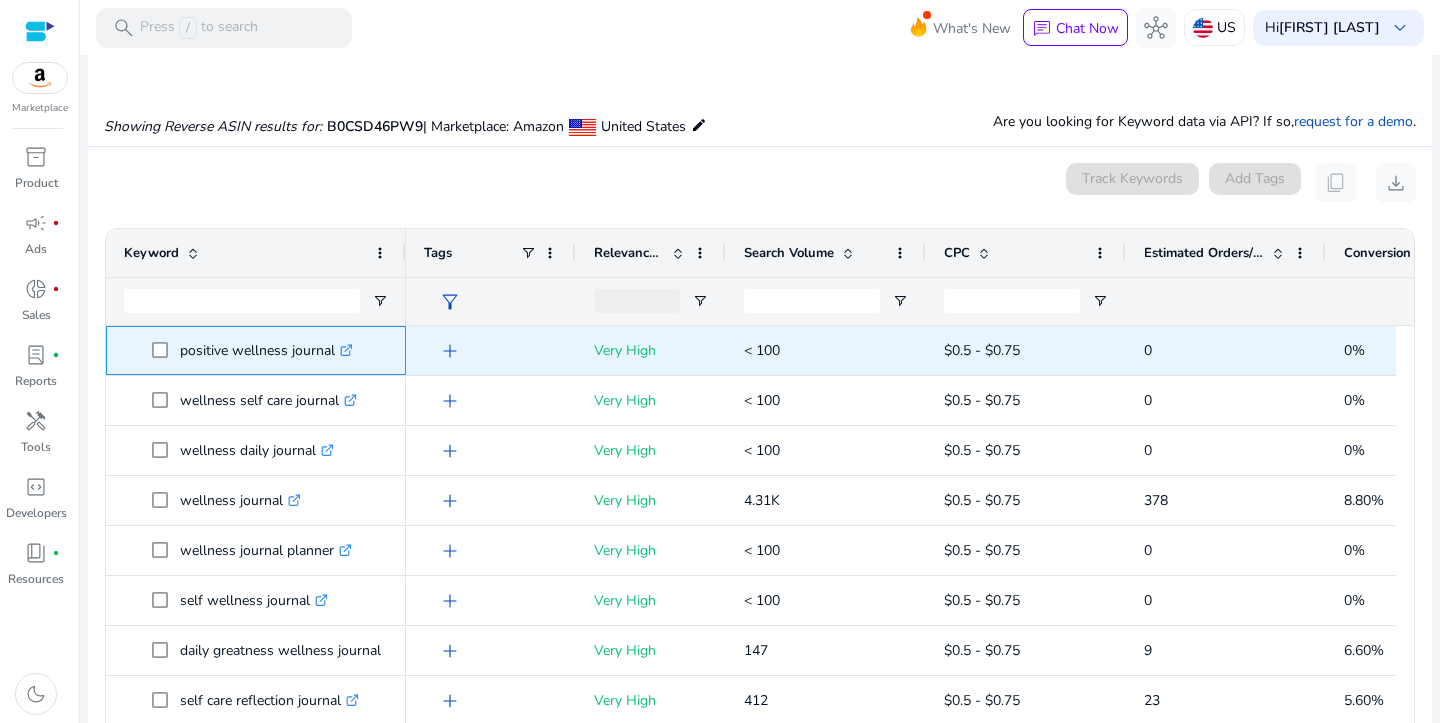 drag, startPoint x: 181, startPoint y: 350, endPoint x: 336, endPoint y: 351, distance: 155.00322 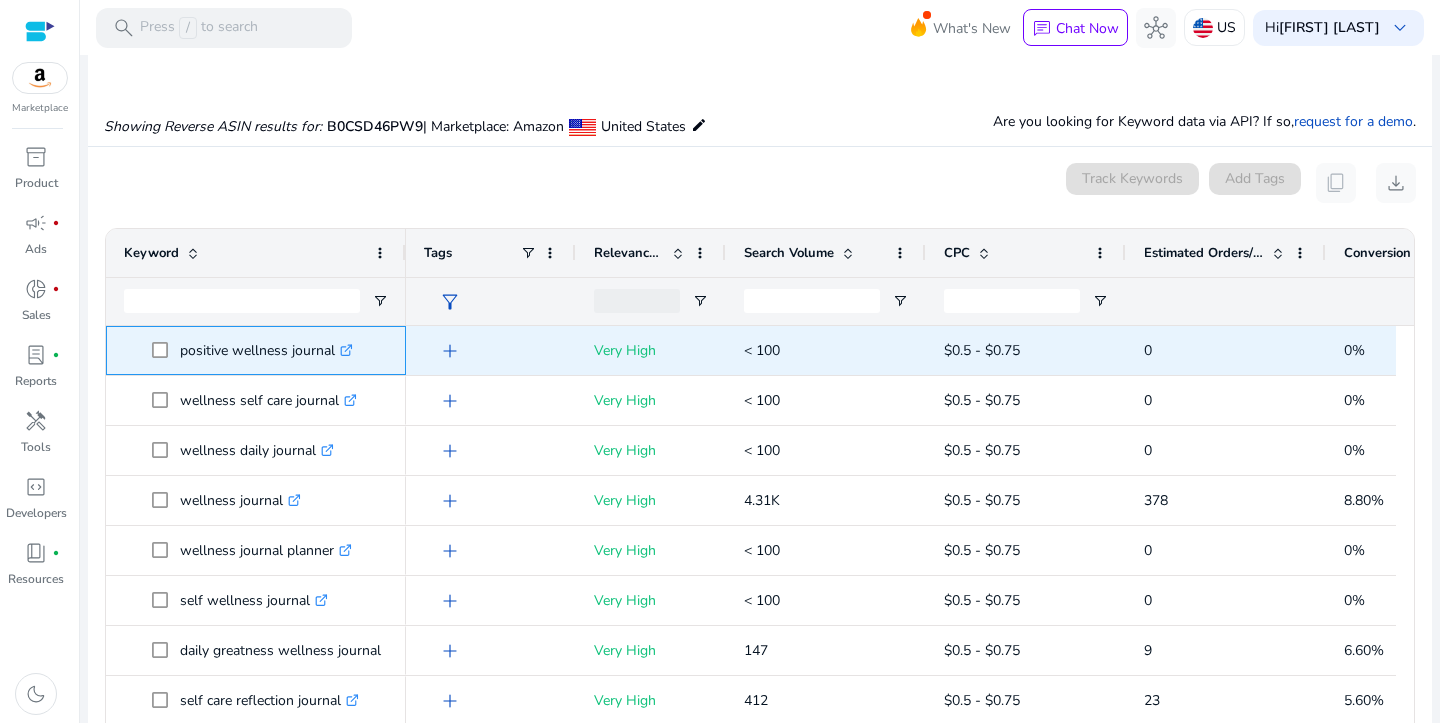 copy on "positive wellness journal" 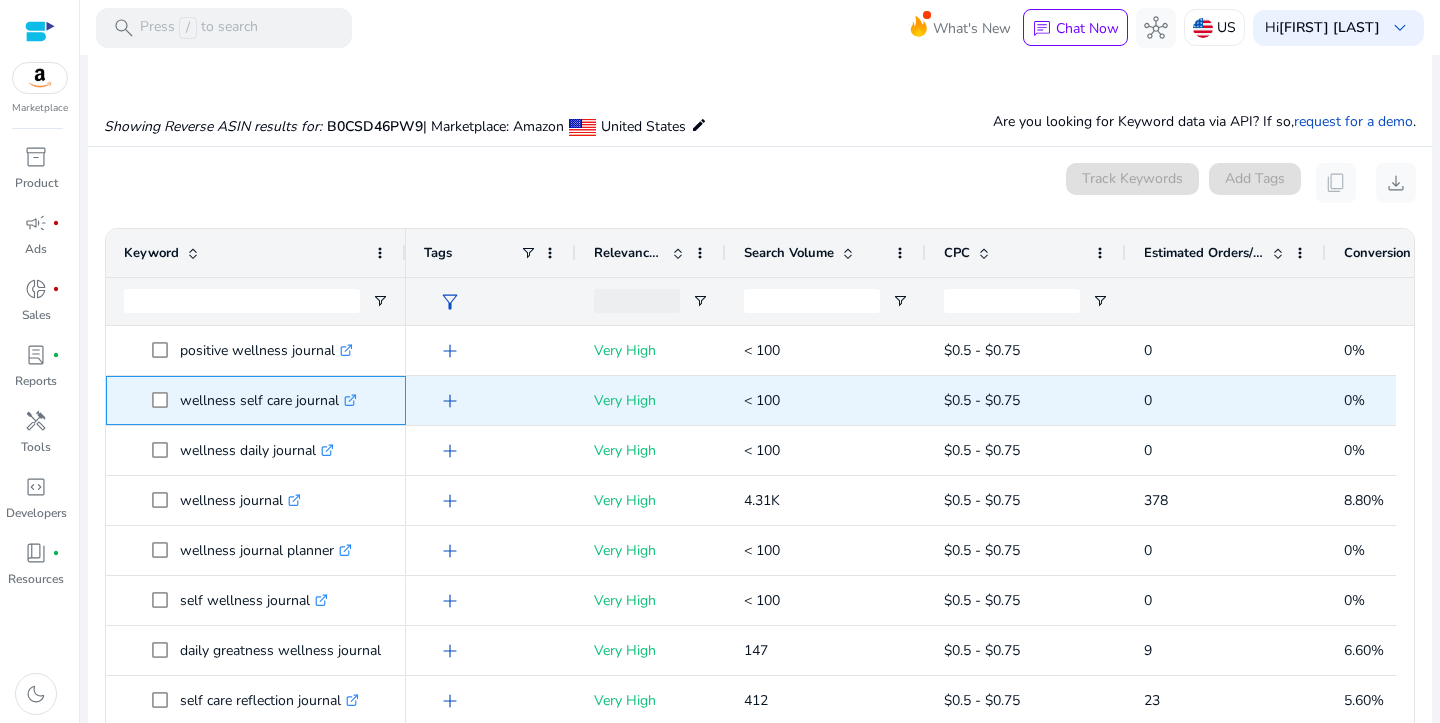 drag, startPoint x: 179, startPoint y: 404, endPoint x: 338, endPoint y: 409, distance: 159.0786 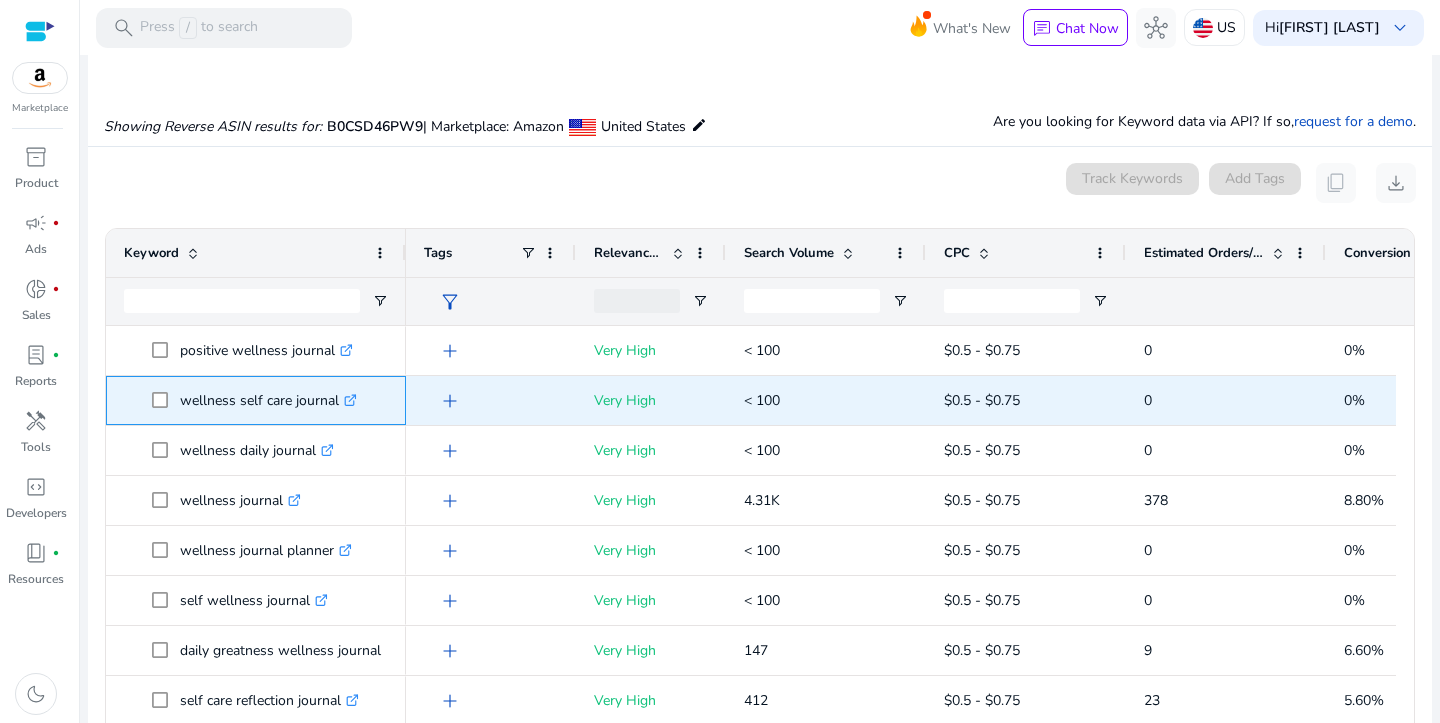 copy on "wellness self care journal" 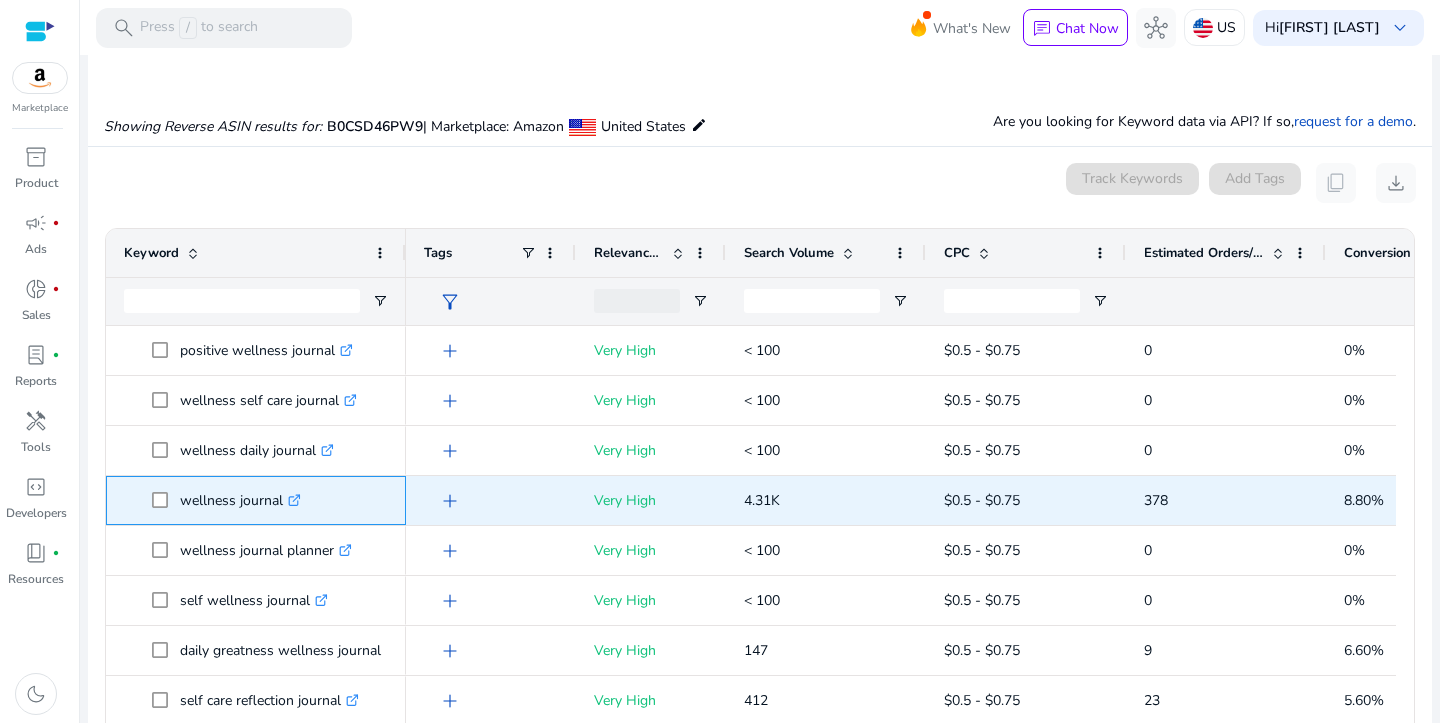 drag, startPoint x: 178, startPoint y: 499, endPoint x: 280, endPoint y: 508, distance: 102.396286 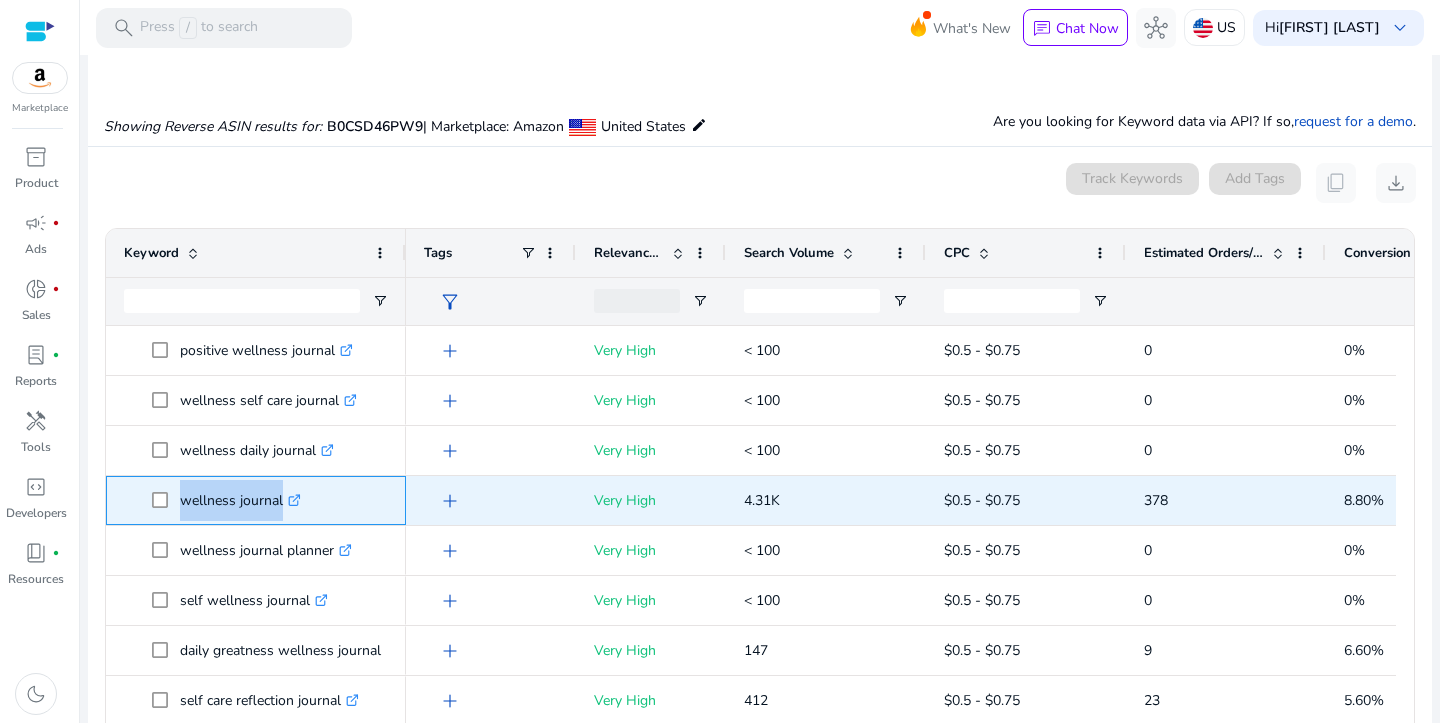 copy on "wellness journa" 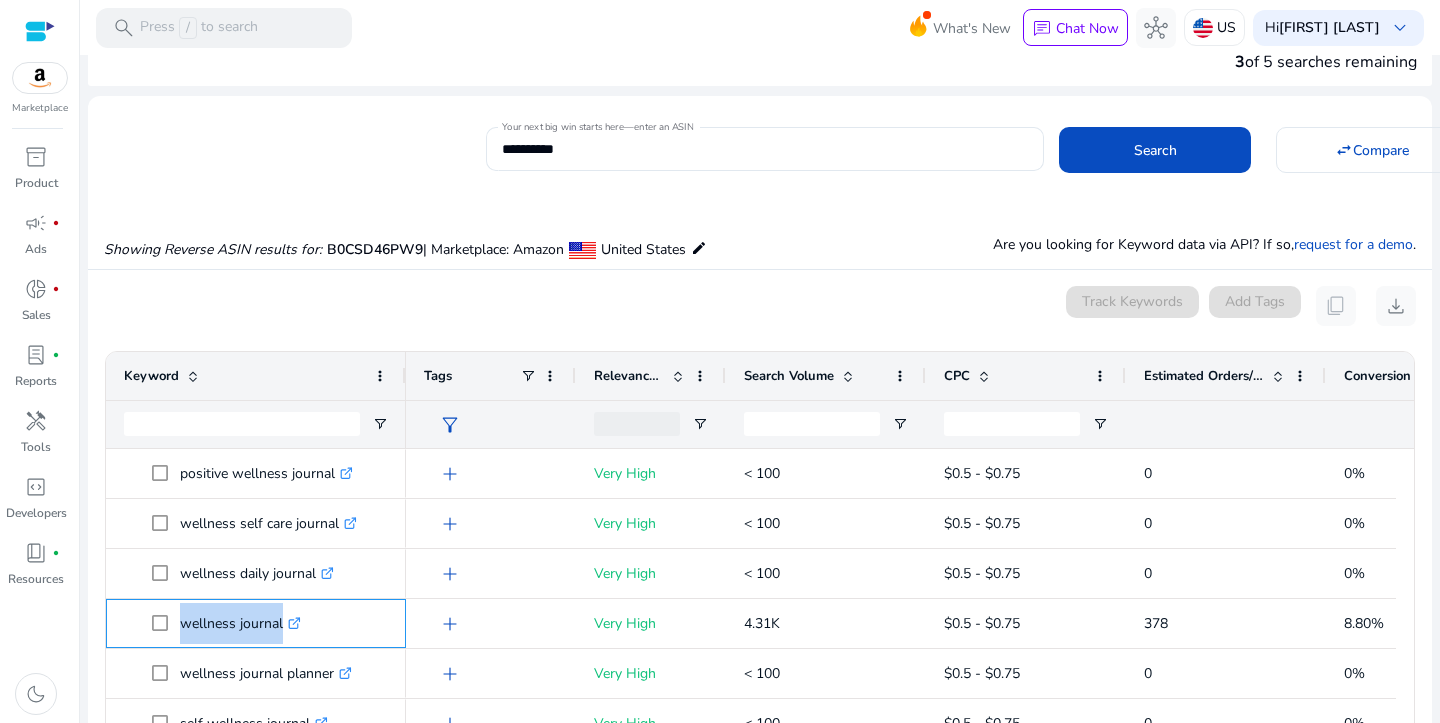 scroll, scrollTop: 0, scrollLeft: 0, axis: both 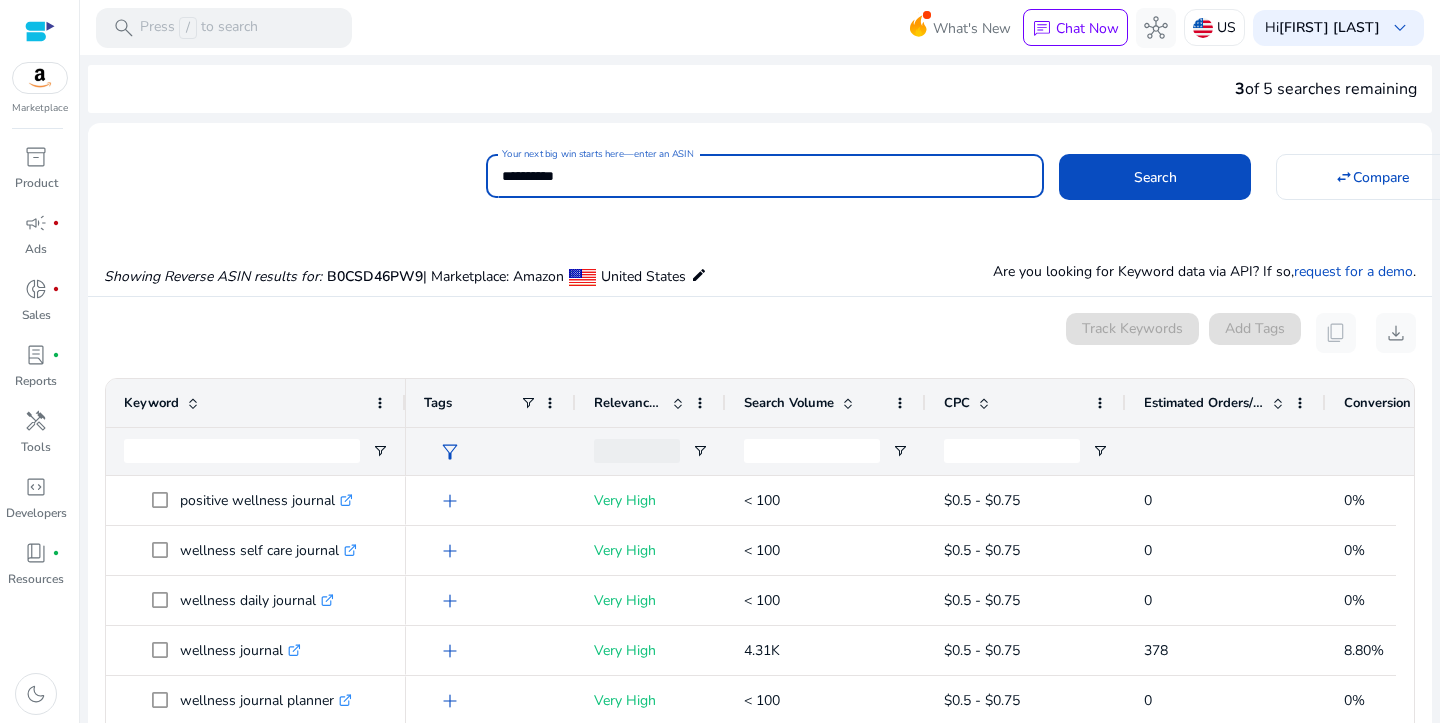 drag, startPoint x: 599, startPoint y: 170, endPoint x: 468, endPoint y: 161, distance: 131.30879 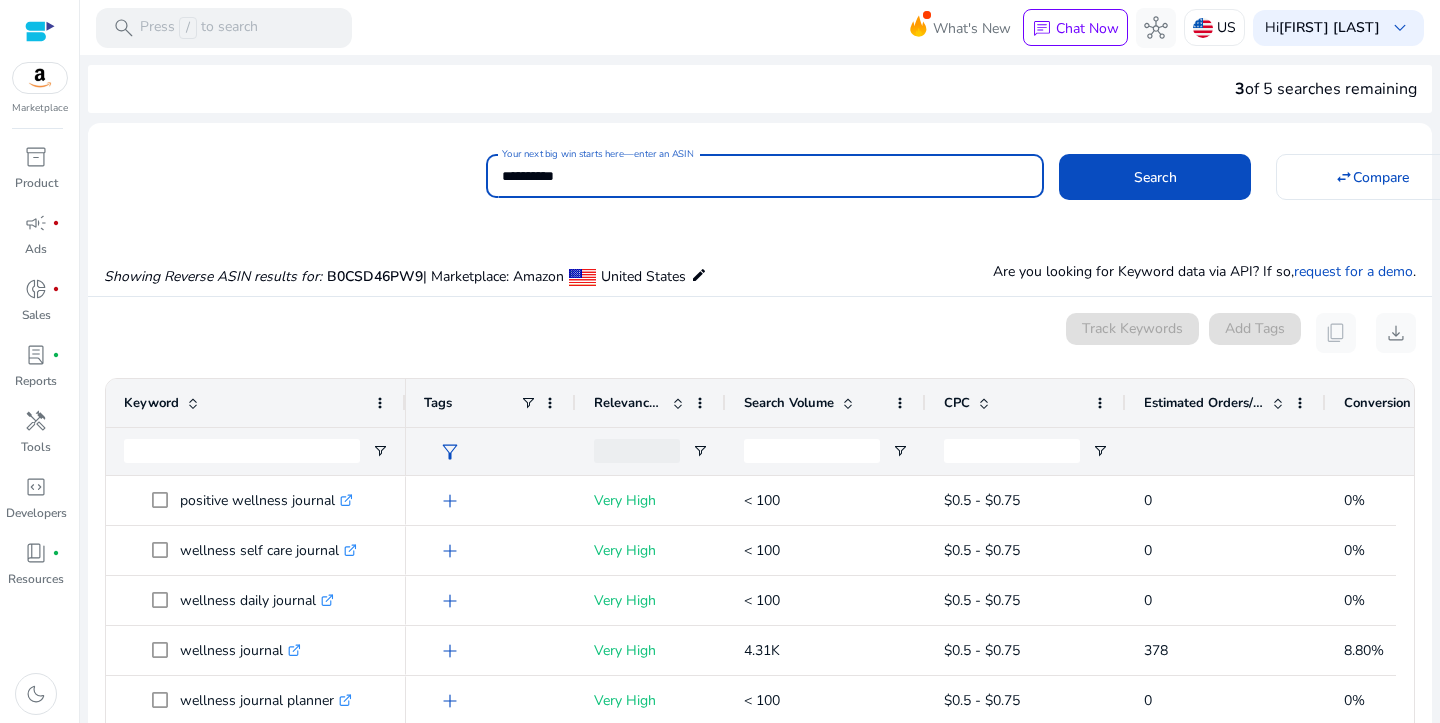paste 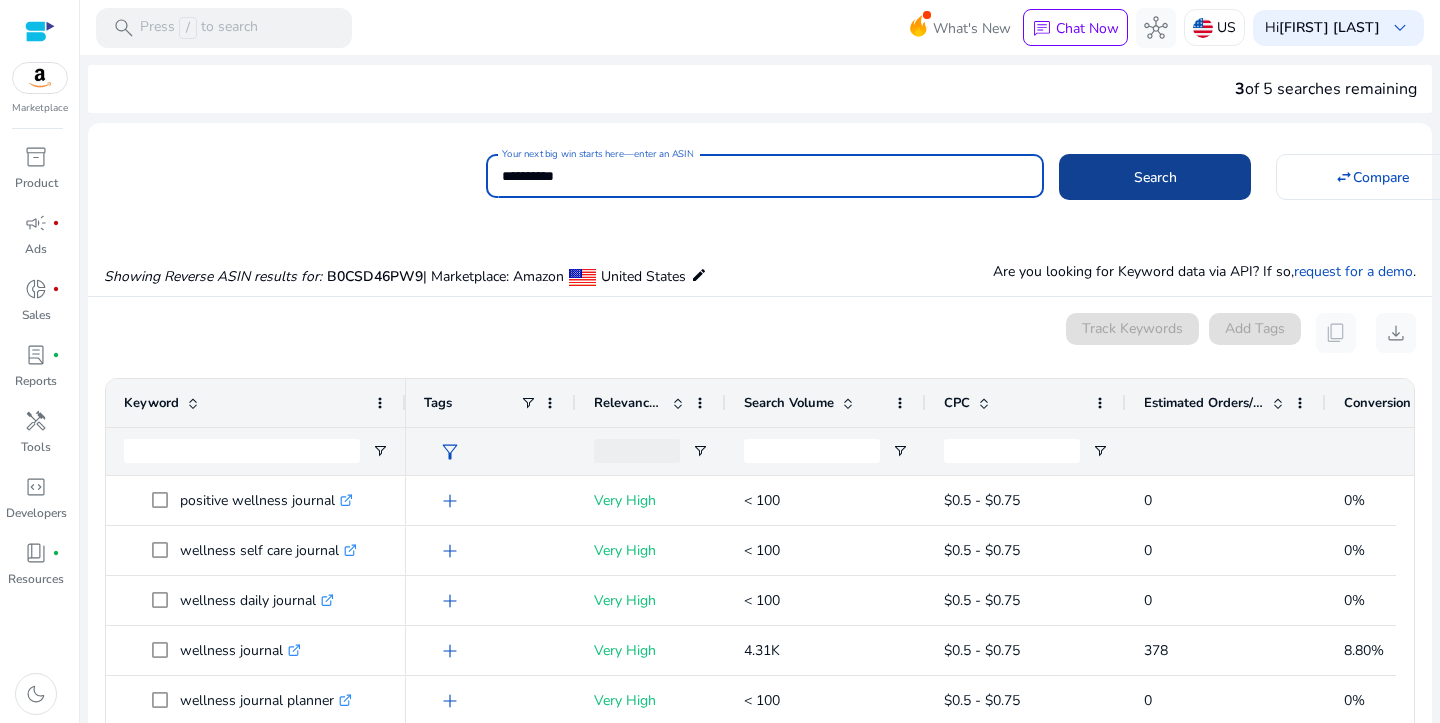 type on "**********" 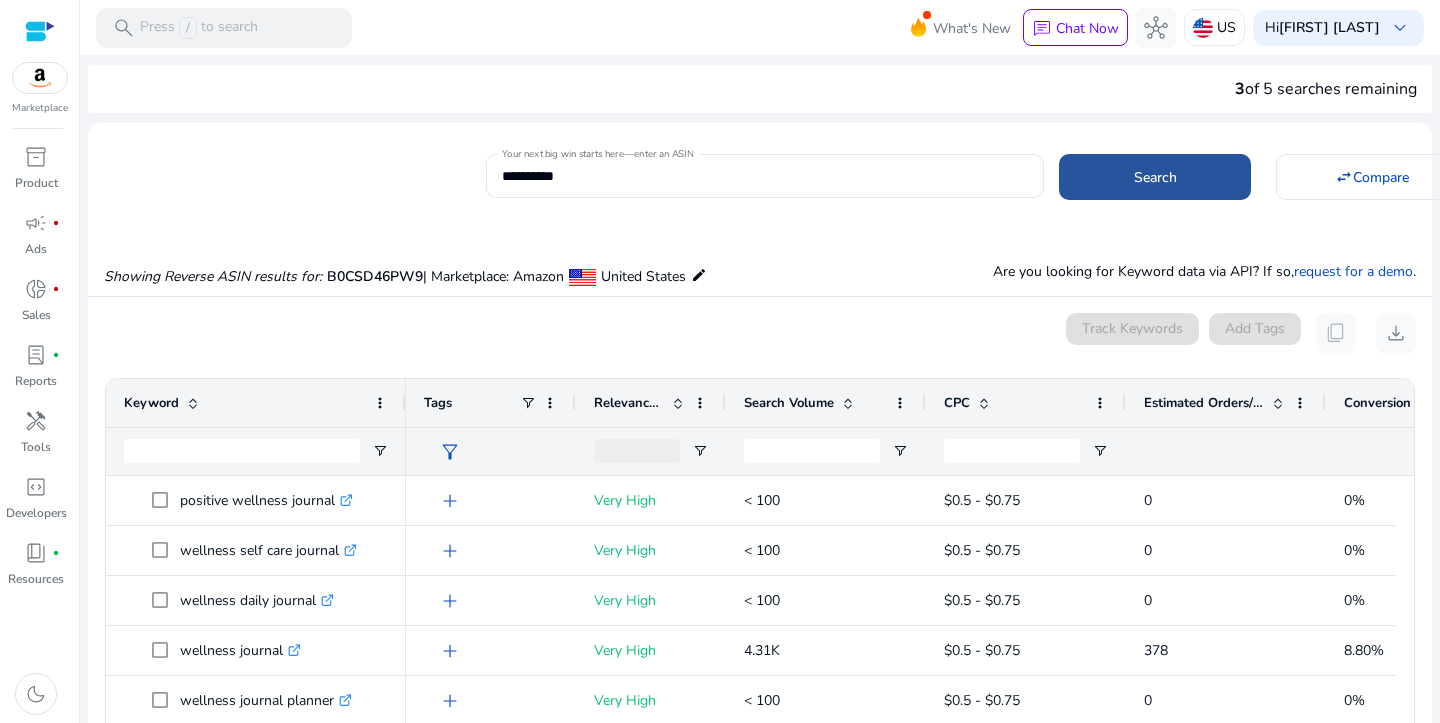 click 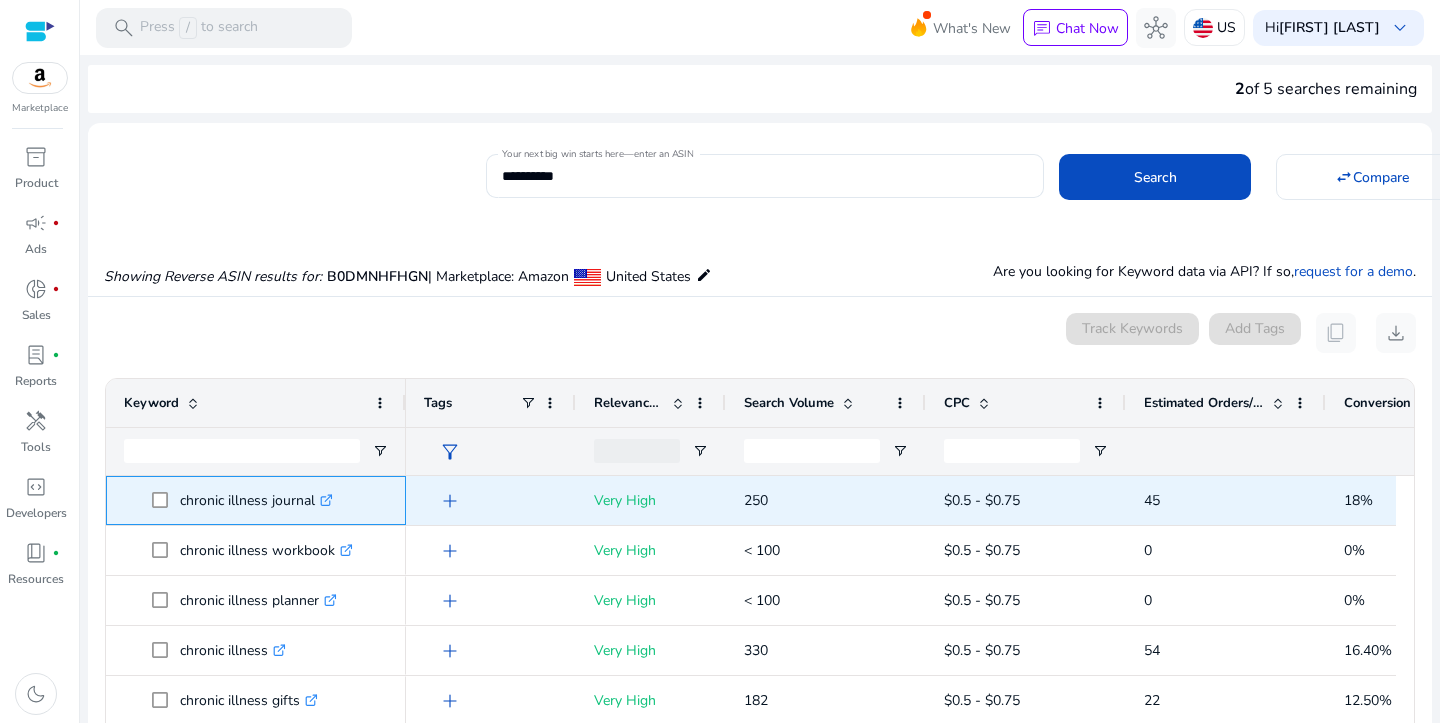 drag, startPoint x: 178, startPoint y: 499, endPoint x: 304, endPoint y: 525, distance: 128.65457 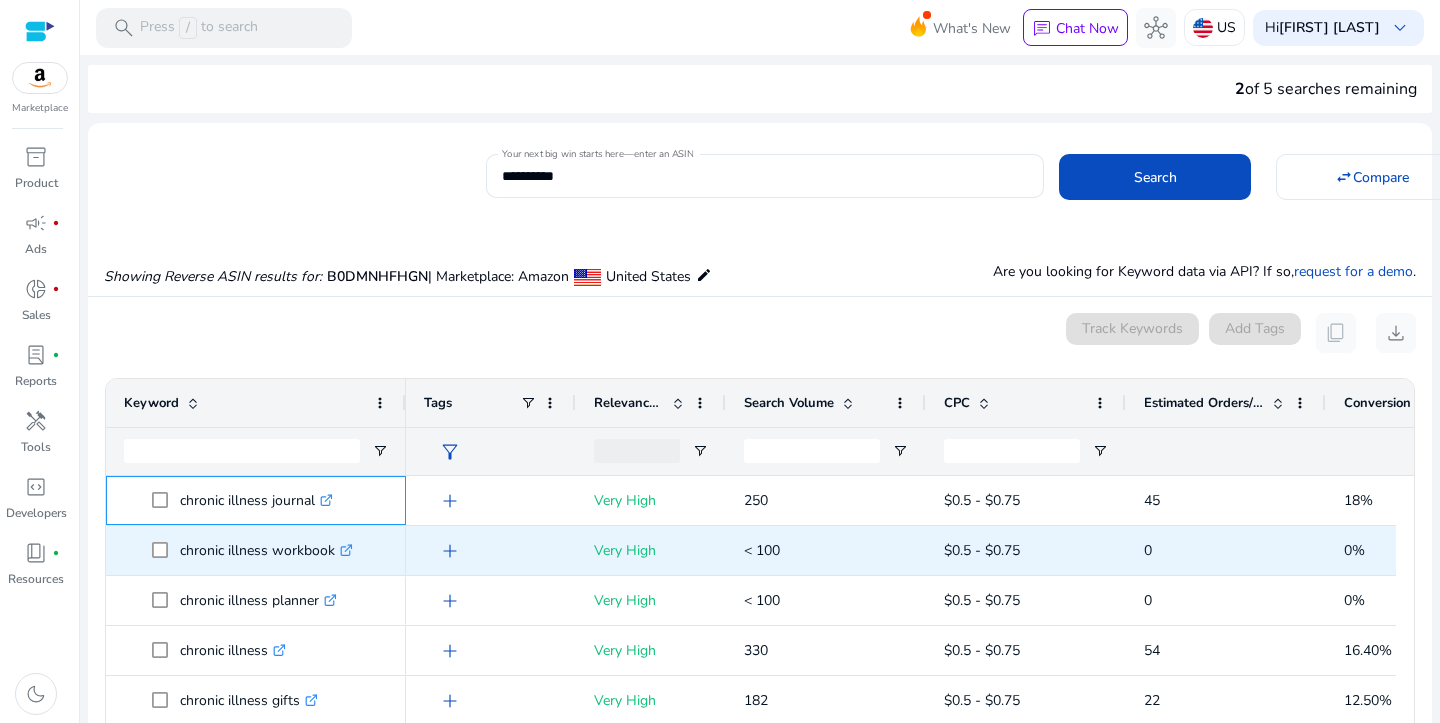copy on "chronic illness journal" 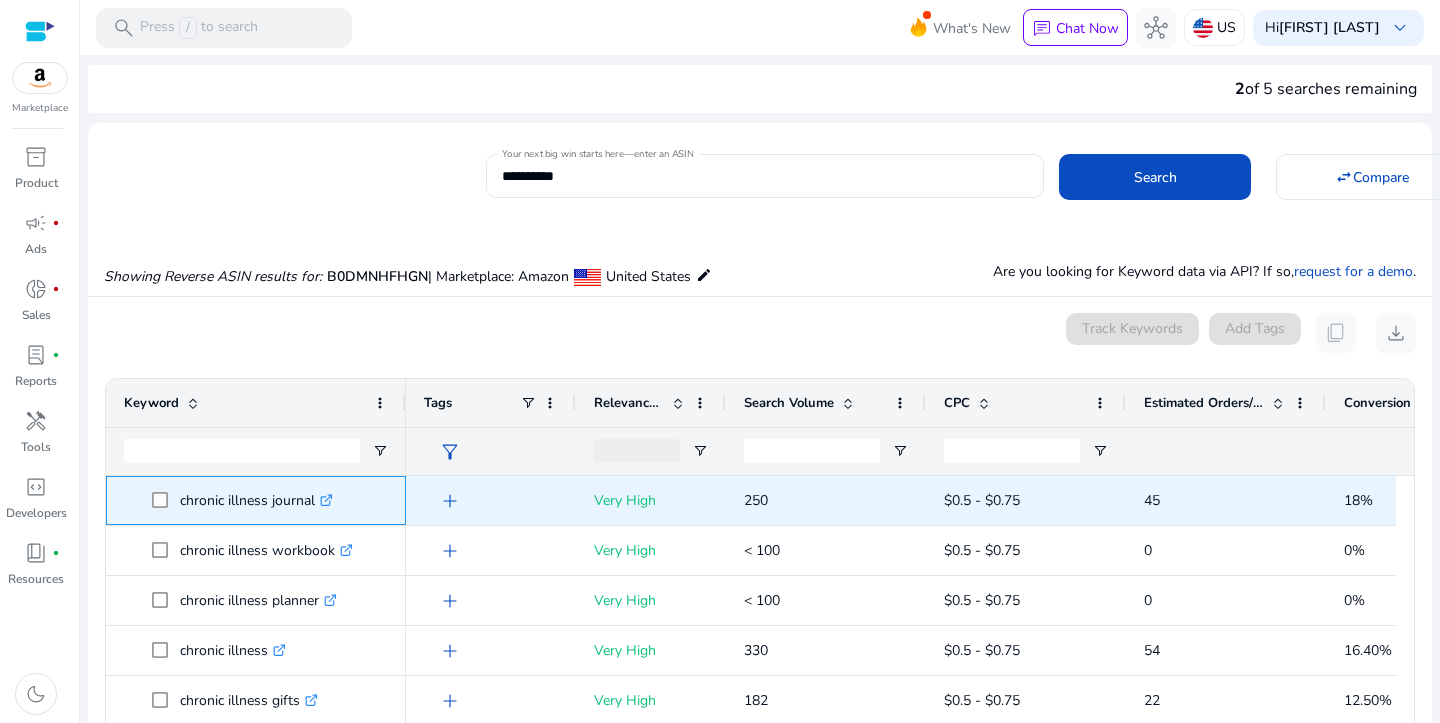 scroll, scrollTop: 21, scrollLeft: 0, axis: vertical 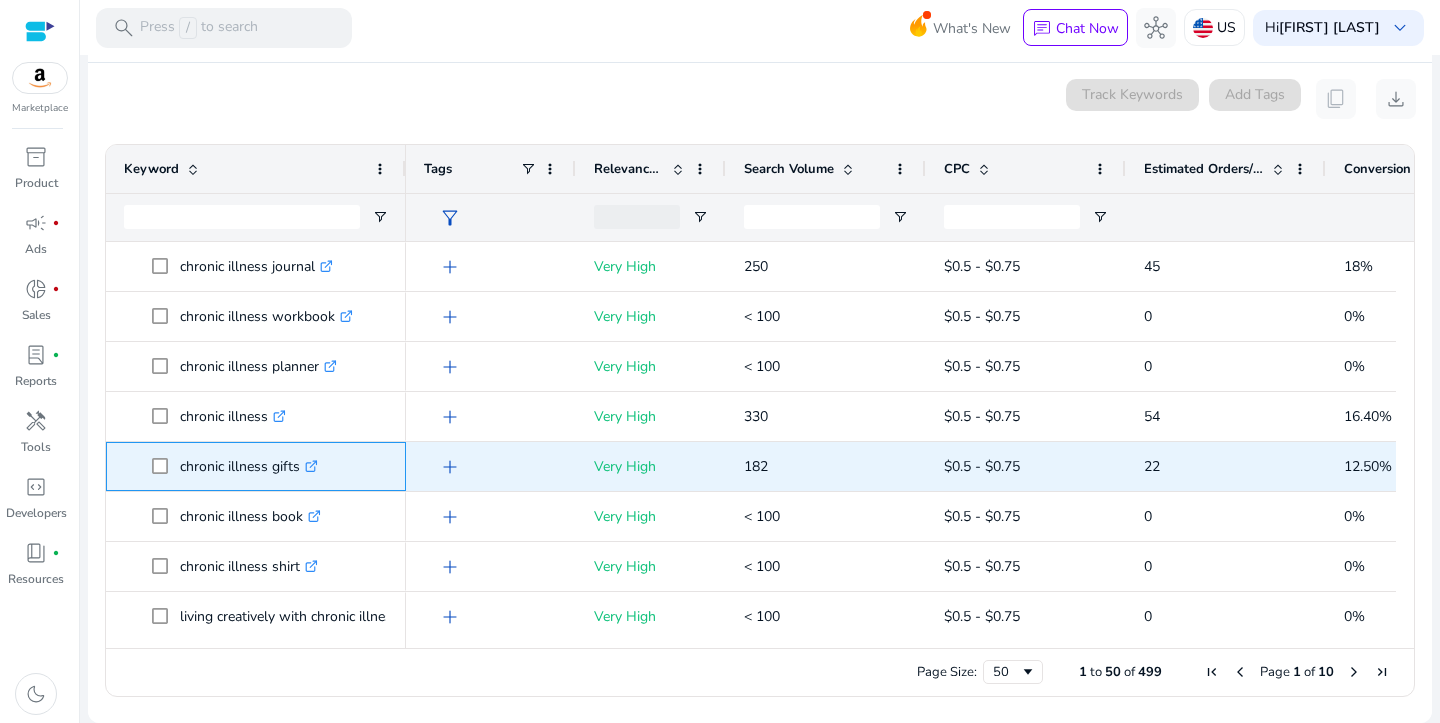 drag, startPoint x: 180, startPoint y: 464, endPoint x: 300, endPoint y: 474, distance: 120.41595 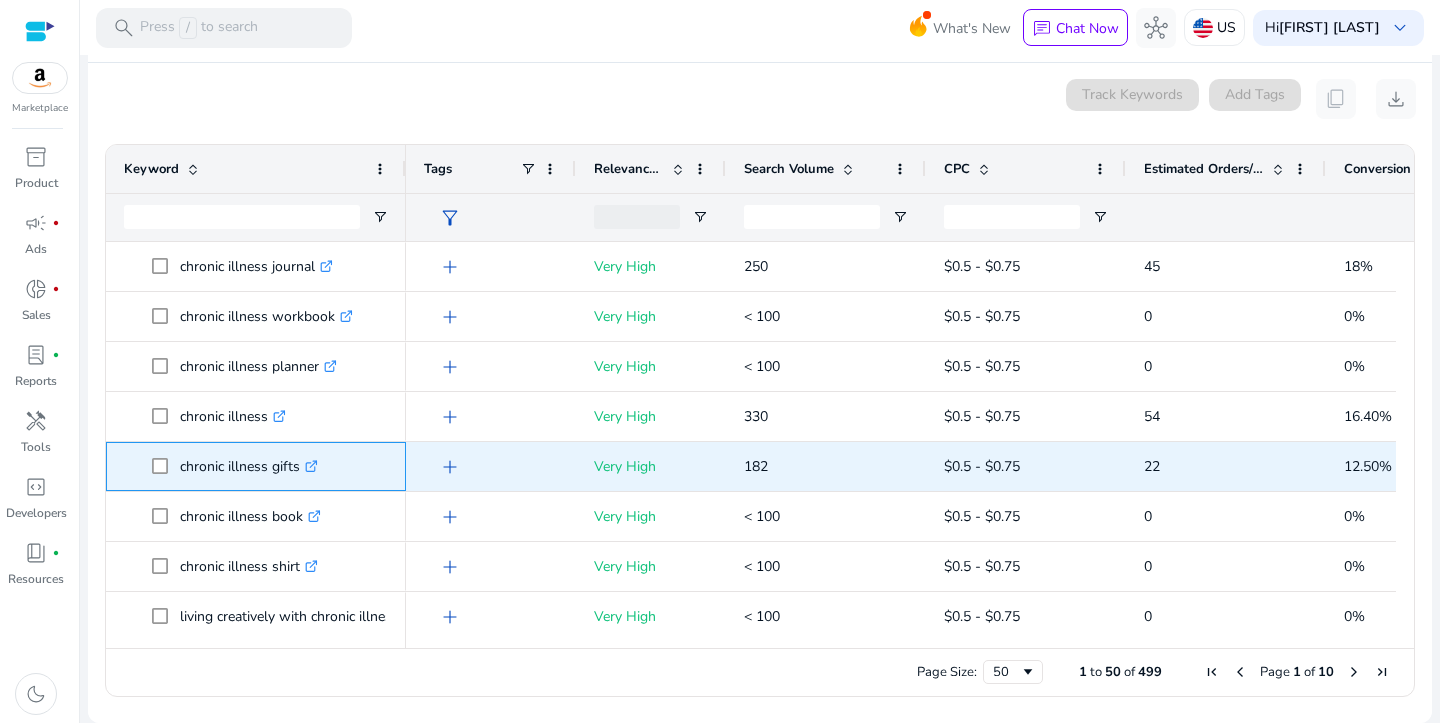 copy on "chronic illness gifts" 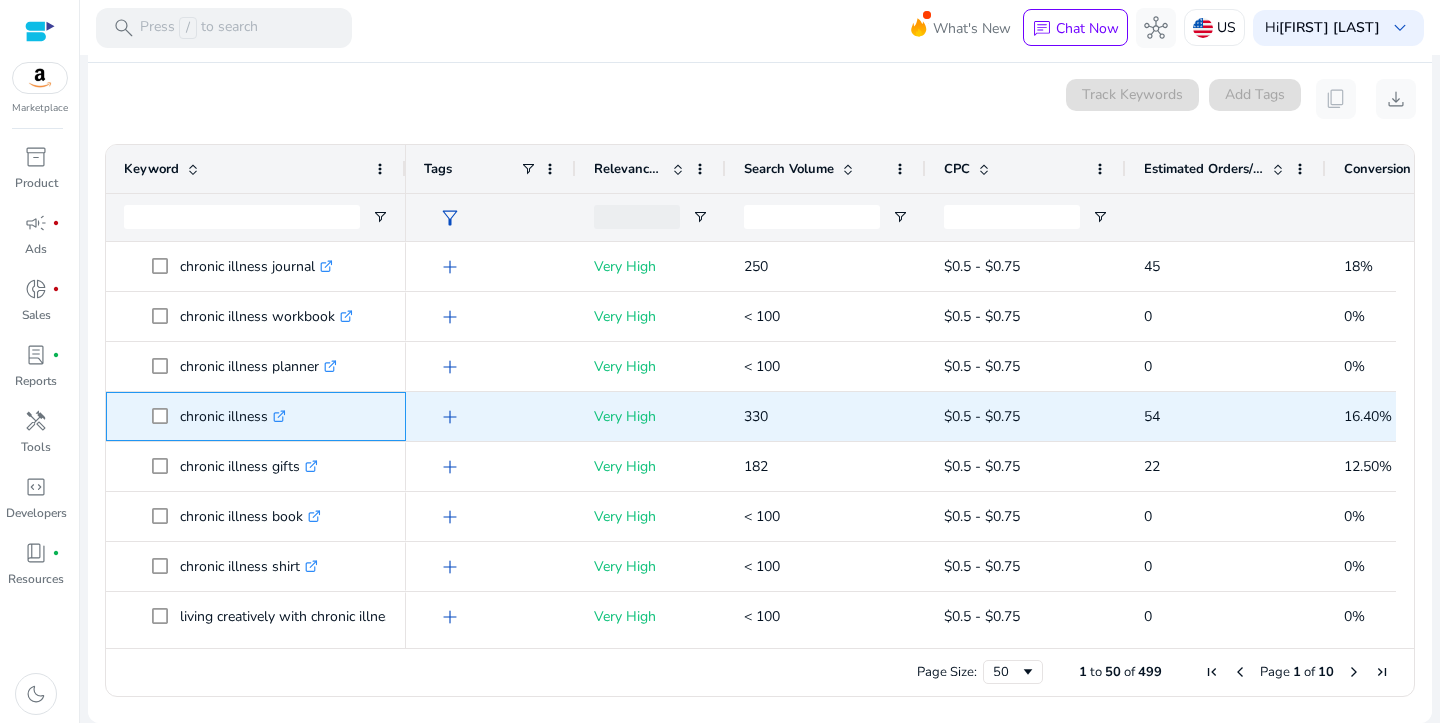 drag, startPoint x: 180, startPoint y: 415, endPoint x: 269, endPoint y: 431, distance: 90.426765 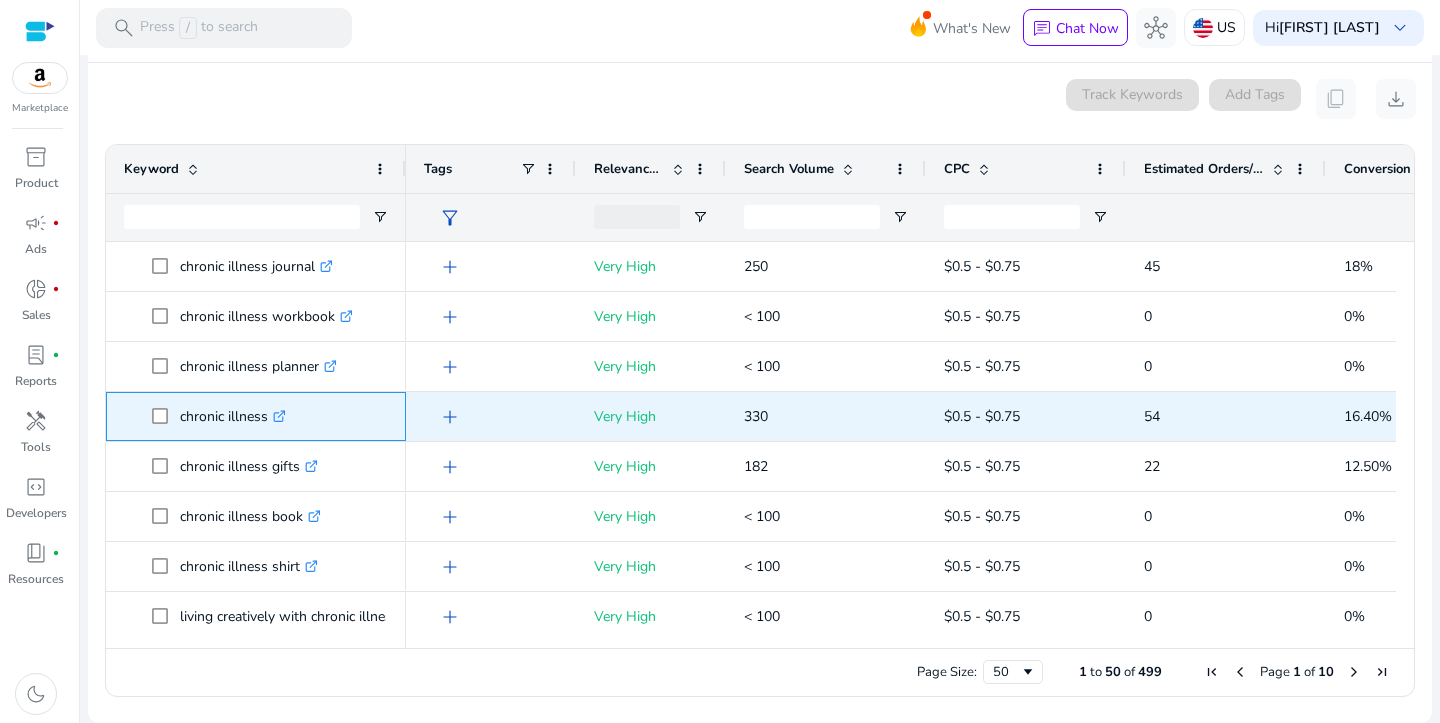 copy on "chronic illness" 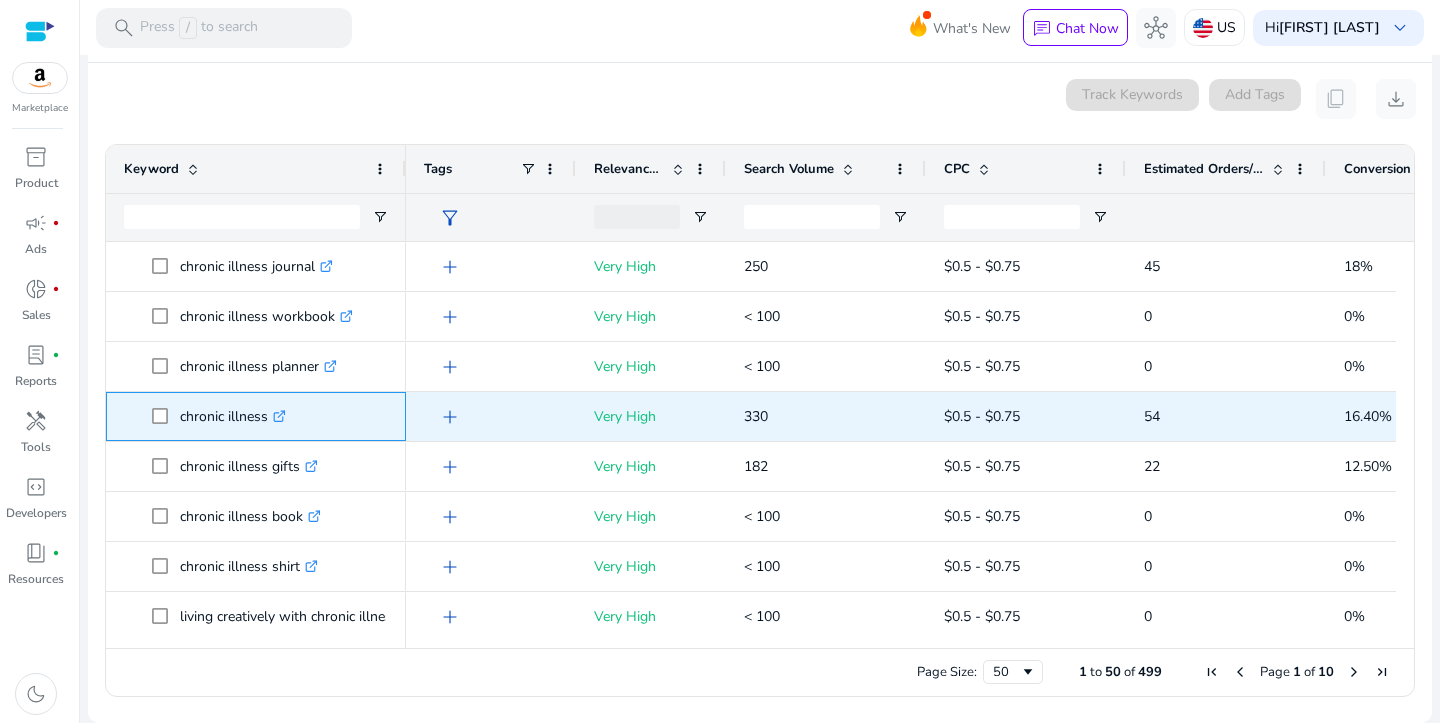scroll, scrollTop: 4, scrollLeft: 0, axis: vertical 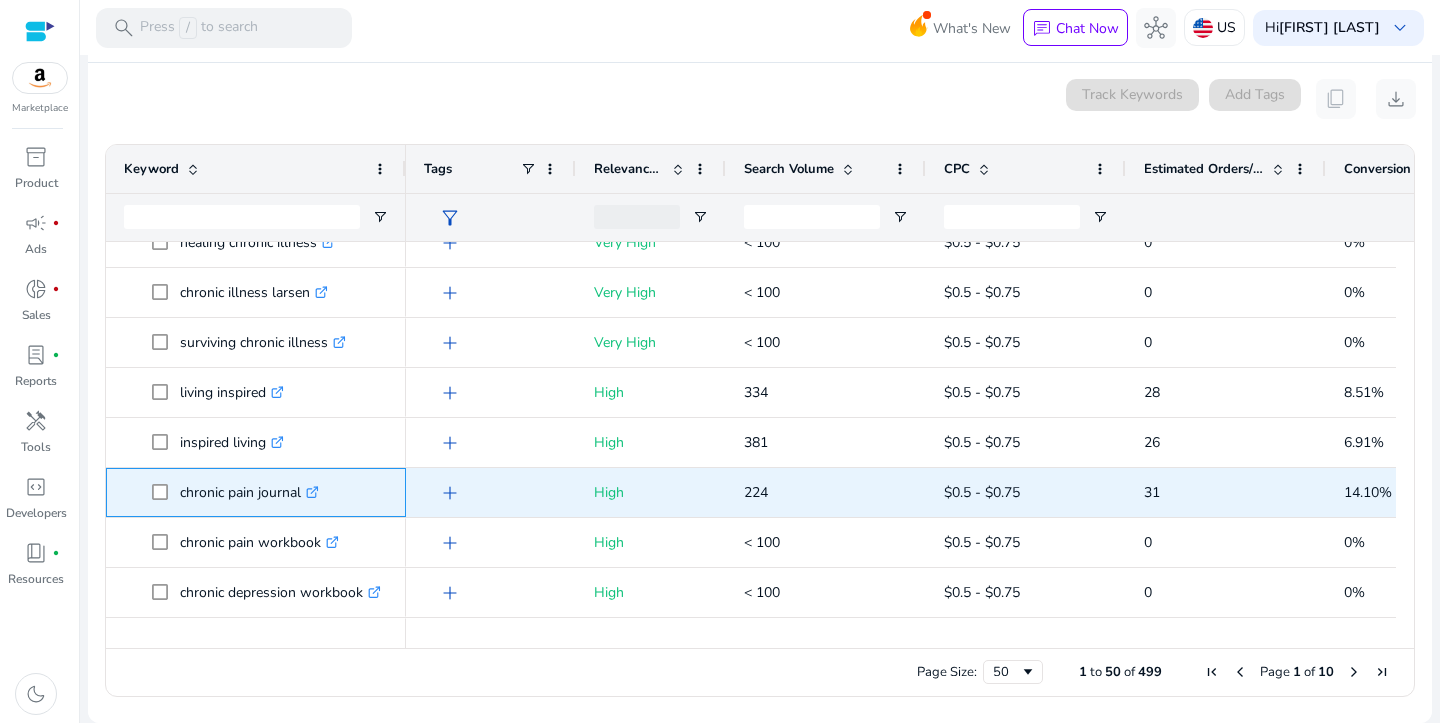 drag, startPoint x: 178, startPoint y: 496, endPoint x: 301, endPoint y: 506, distance: 123.40584 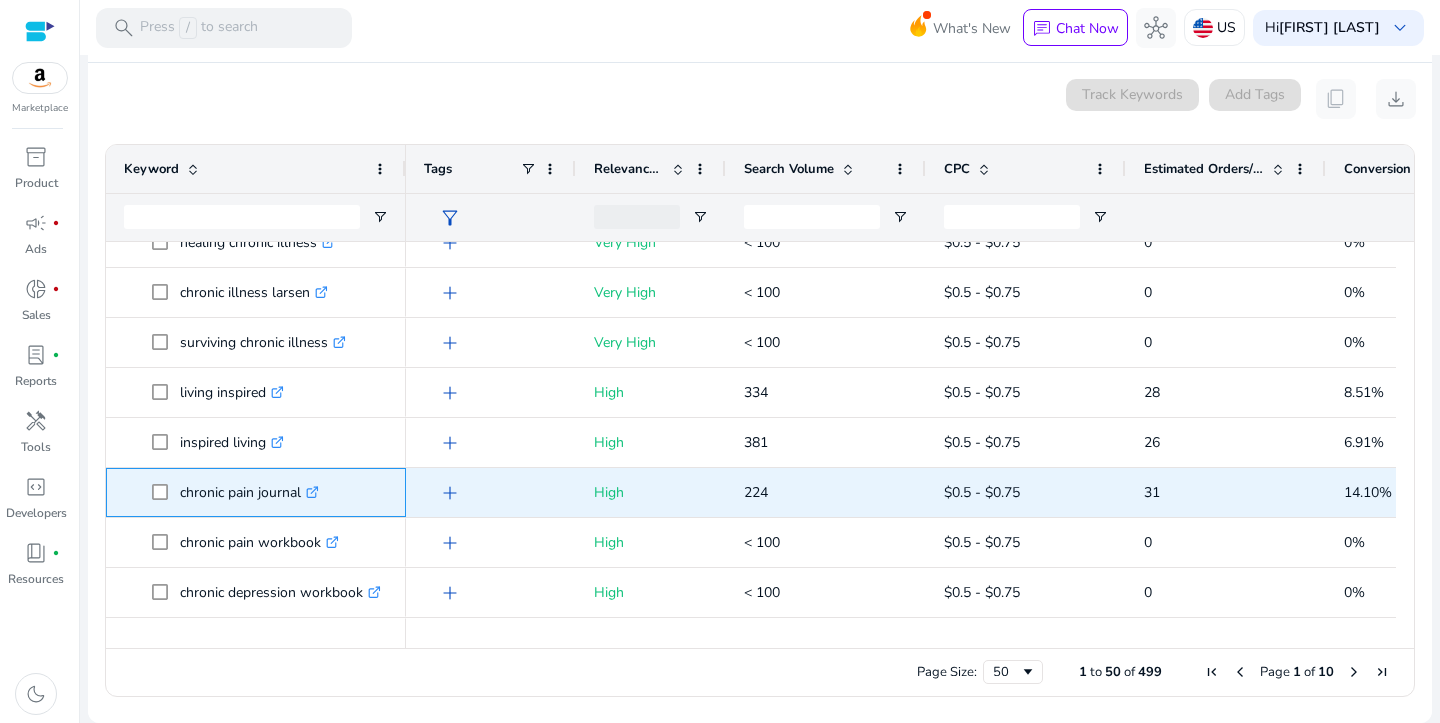 copy on "chronic pain journal" 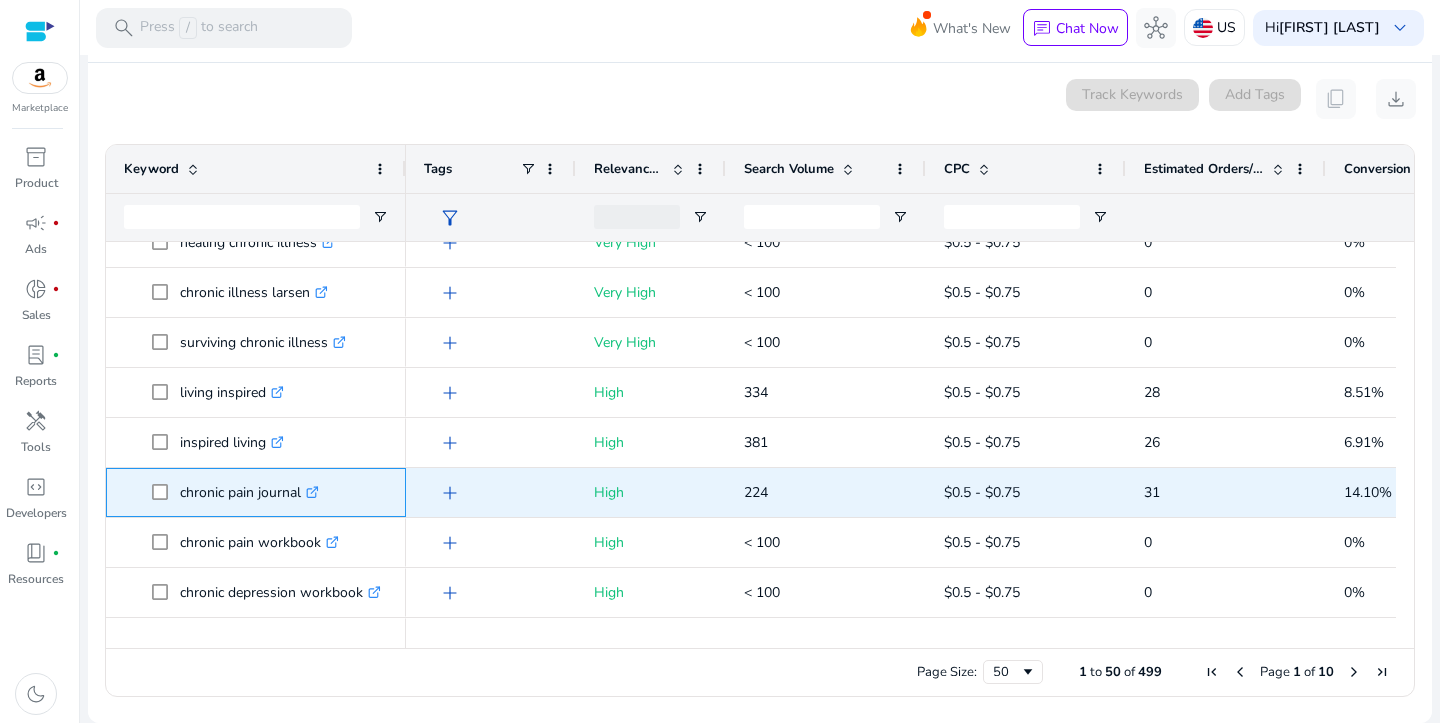 scroll, scrollTop: 1379, scrollLeft: 0, axis: vertical 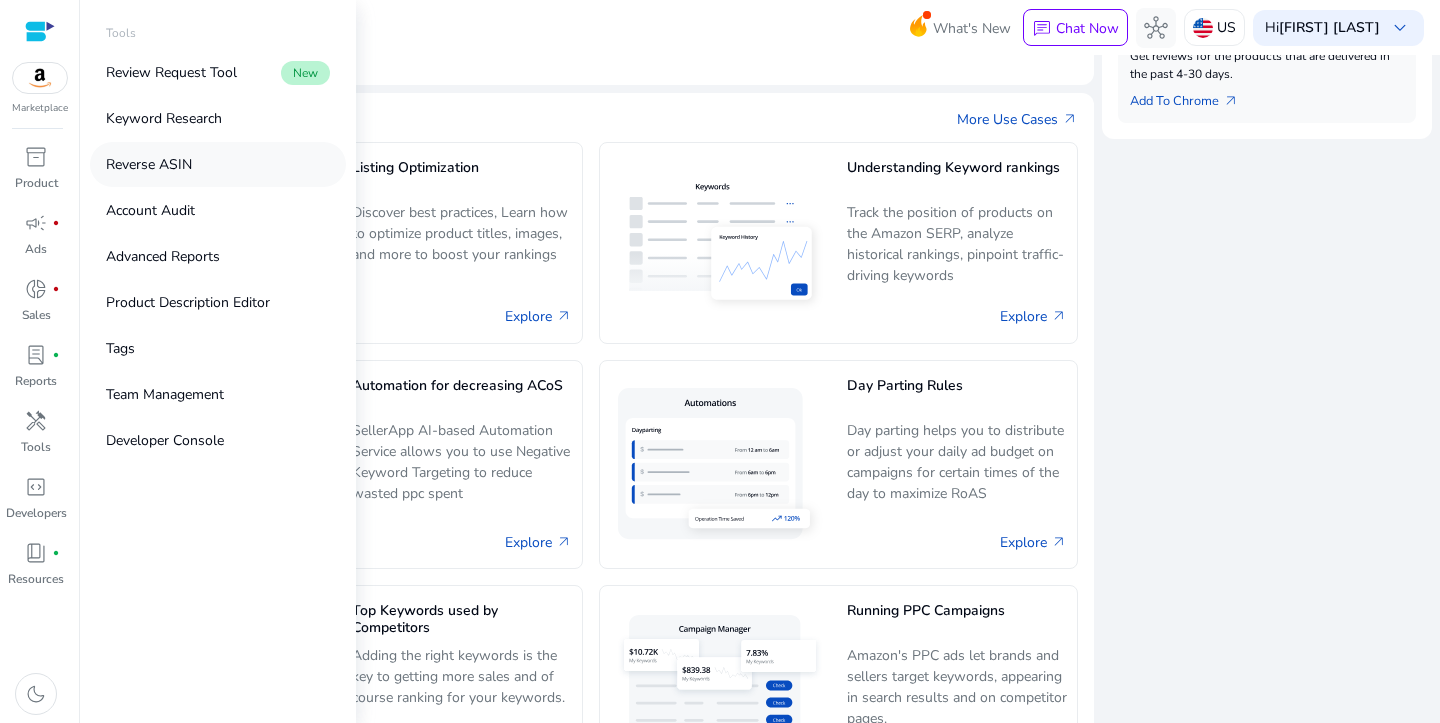 click on "Reverse ASIN" at bounding box center [218, 164] 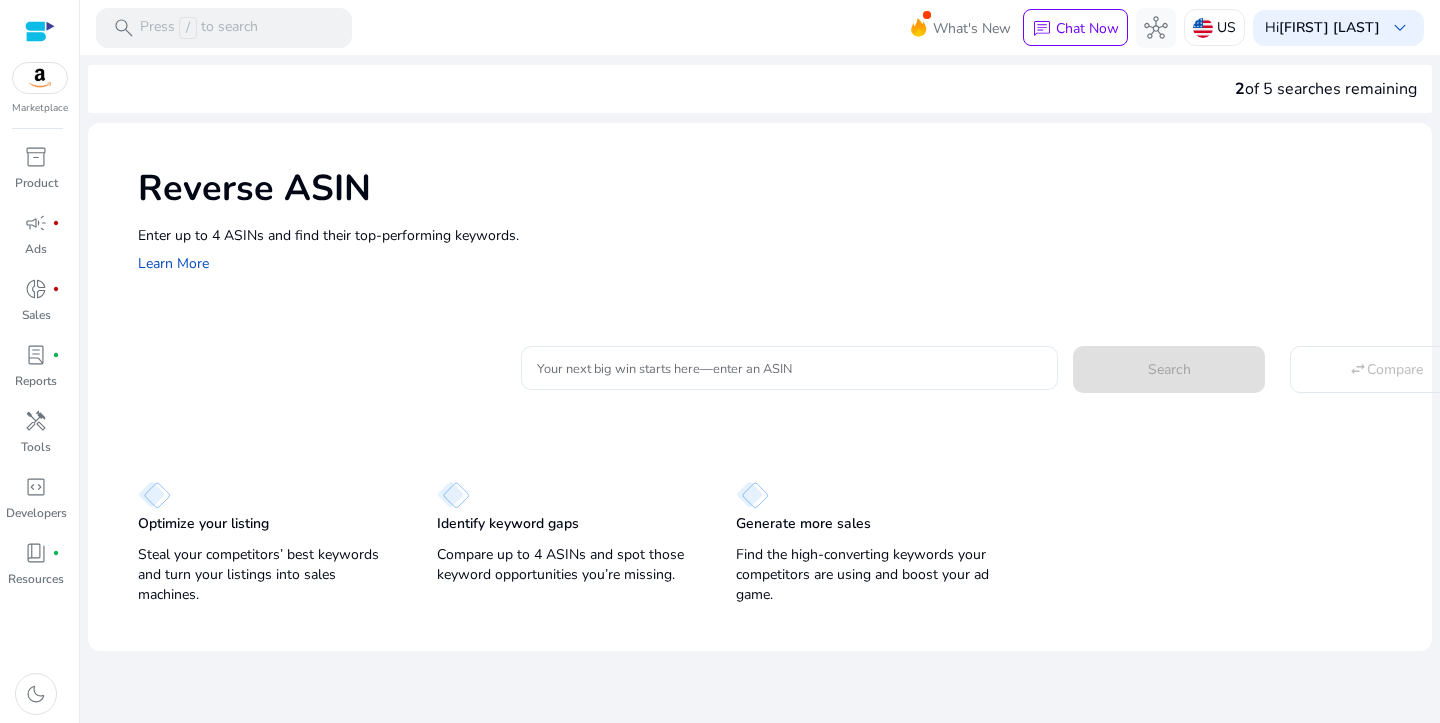 click on "Your next big win starts here—enter an ASIN" at bounding box center (789, 368) 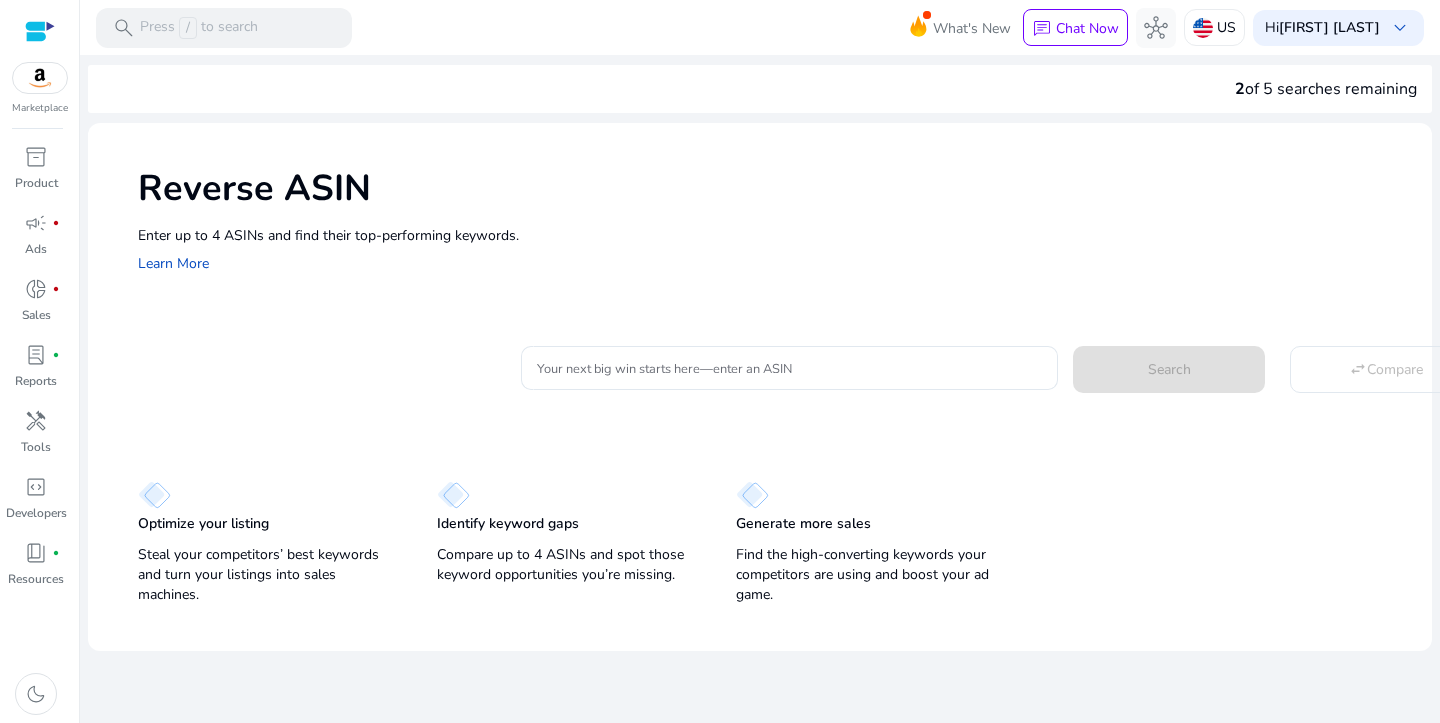 click on "Enter up to 4 ASINs and find their top-performing keywords." 